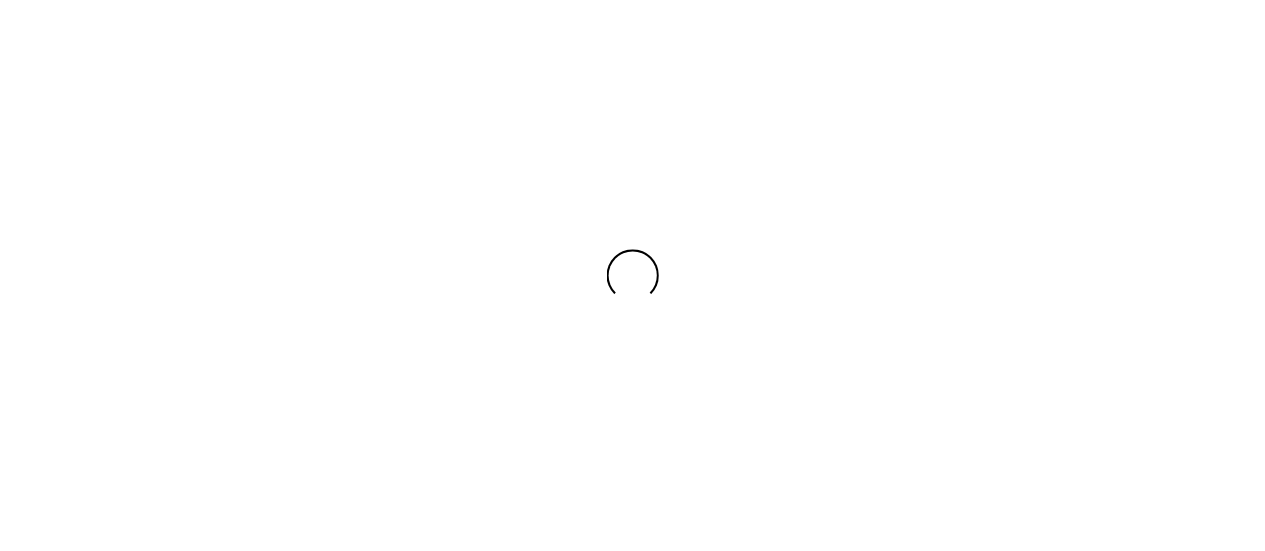 scroll, scrollTop: 0, scrollLeft: 0, axis: both 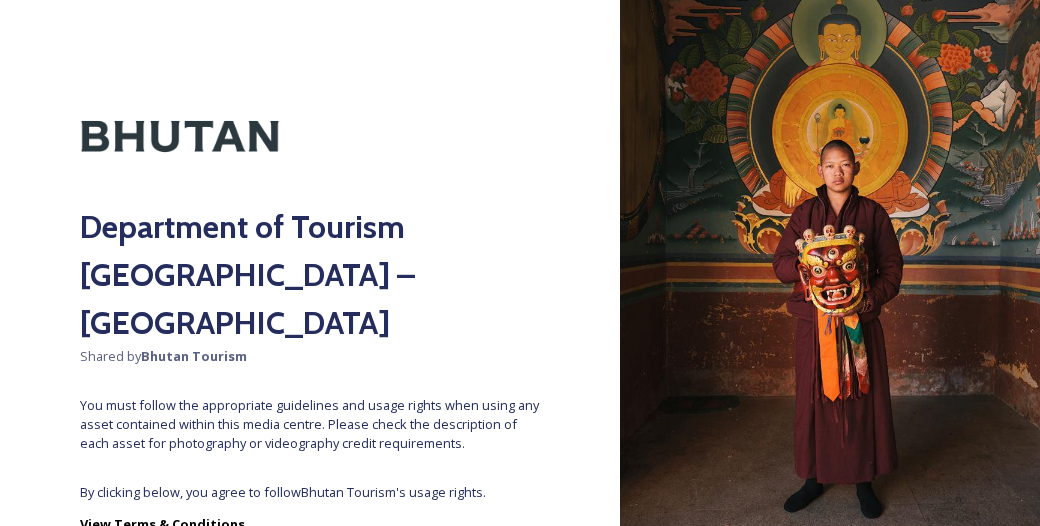 click on "Department of Tourism [GEOGRAPHIC_DATA] – Brand Centre Shared by  Bhutan Tourism You must follow the appropriate guidelines and usage rights when using any asset contained within this media centre. Please check the description of each asset for photography or videography credit requirements. By clicking below, you agree to follow  Bhutan Tourism 's usage rights. View Terms & Conditions Yes - Access Files Powered by" at bounding box center [310, 263] 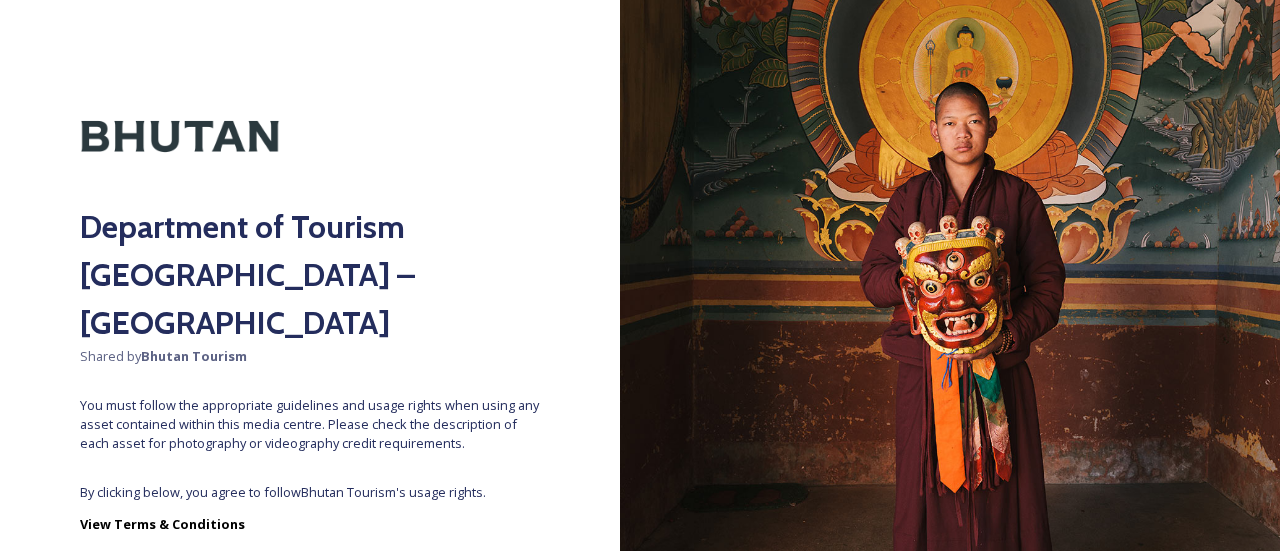 click on "Yes - Access Files" at bounding box center [310, 586] 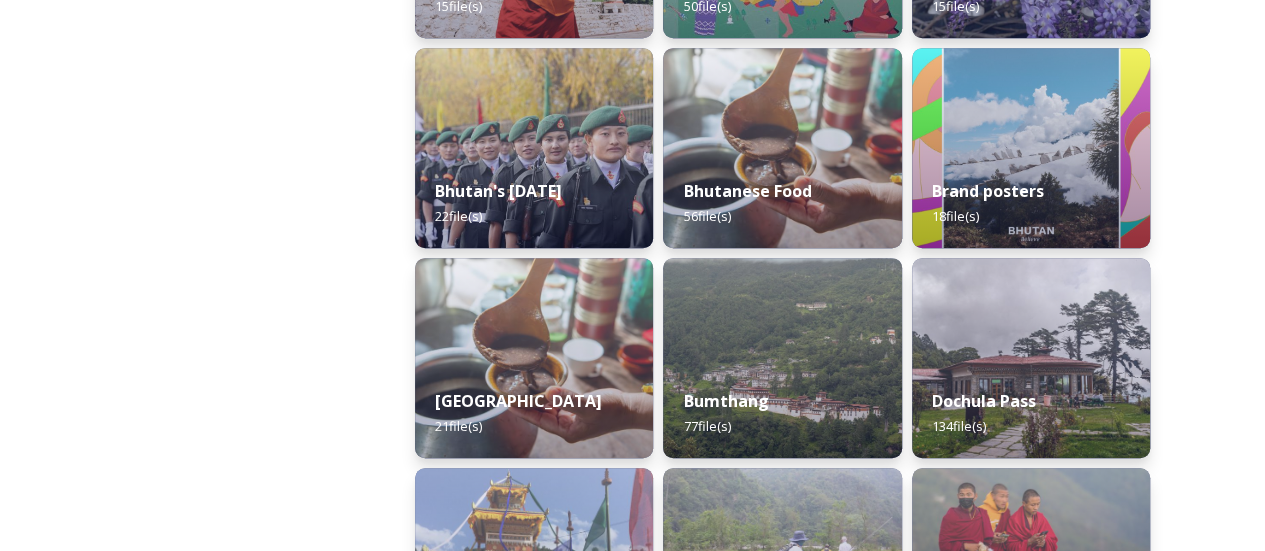 scroll, scrollTop: 964, scrollLeft: 0, axis: vertical 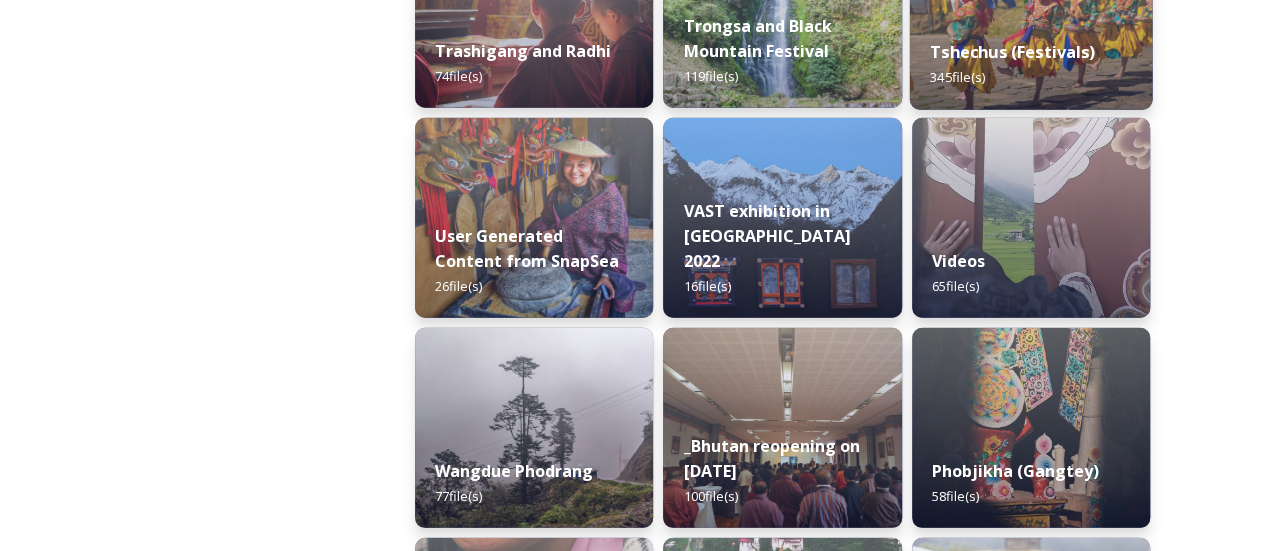 click on "Tshechus (Festivals)  345  file(s)" at bounding box center [1030, 64] 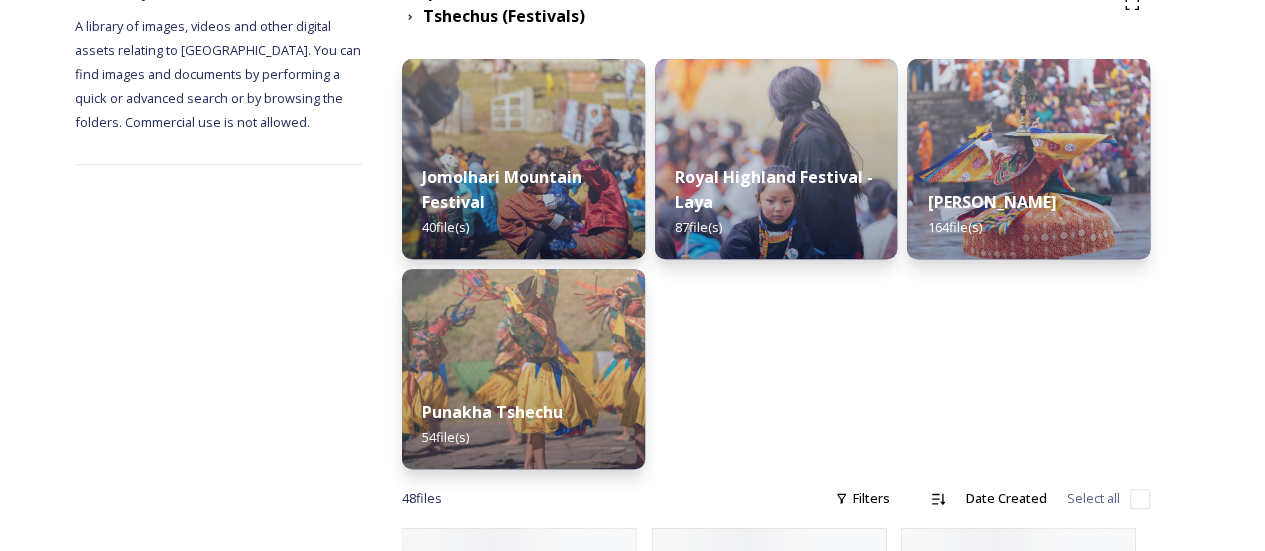 scroll, scrollTop: 280, scrollLeft: 0, axis: vertical 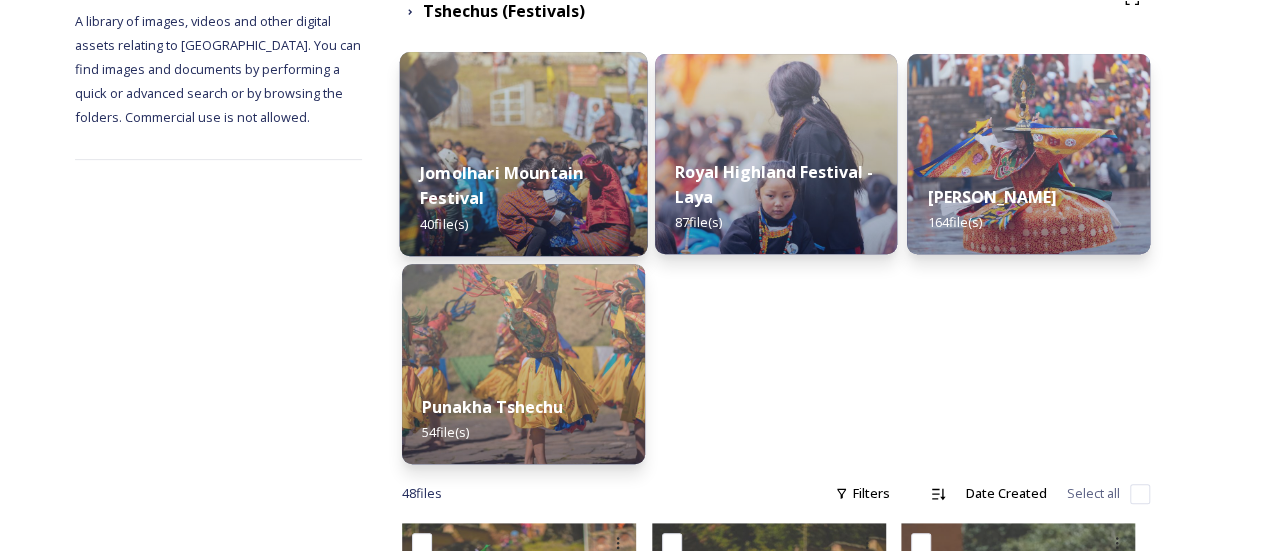 click on "Jomolhari Mountain Festival" at bounding box center (501, 185) 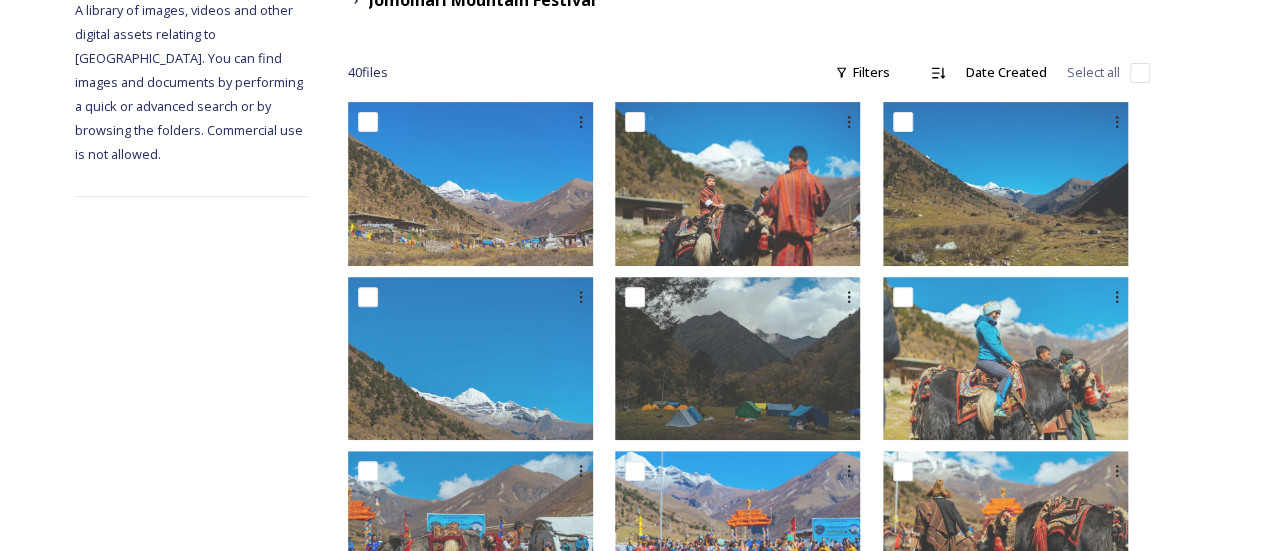 scroll, scrollTop: 0, scrollLeft: 0, axis: both 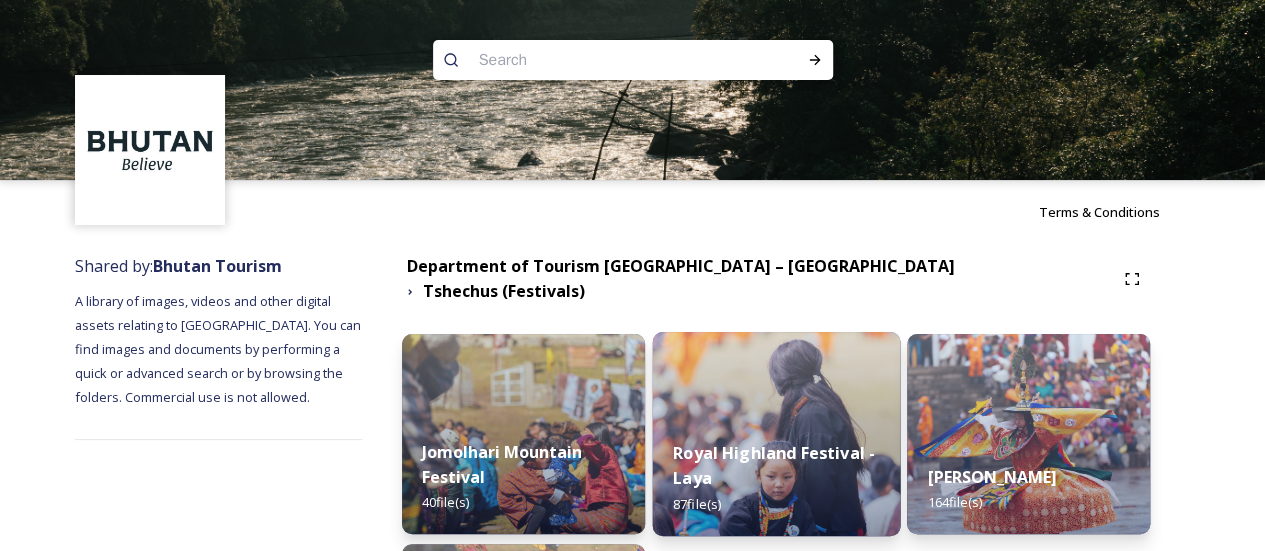 click on "Royal Highland Festival - Laya 87  file(s)" at bounding box center (776, 478) 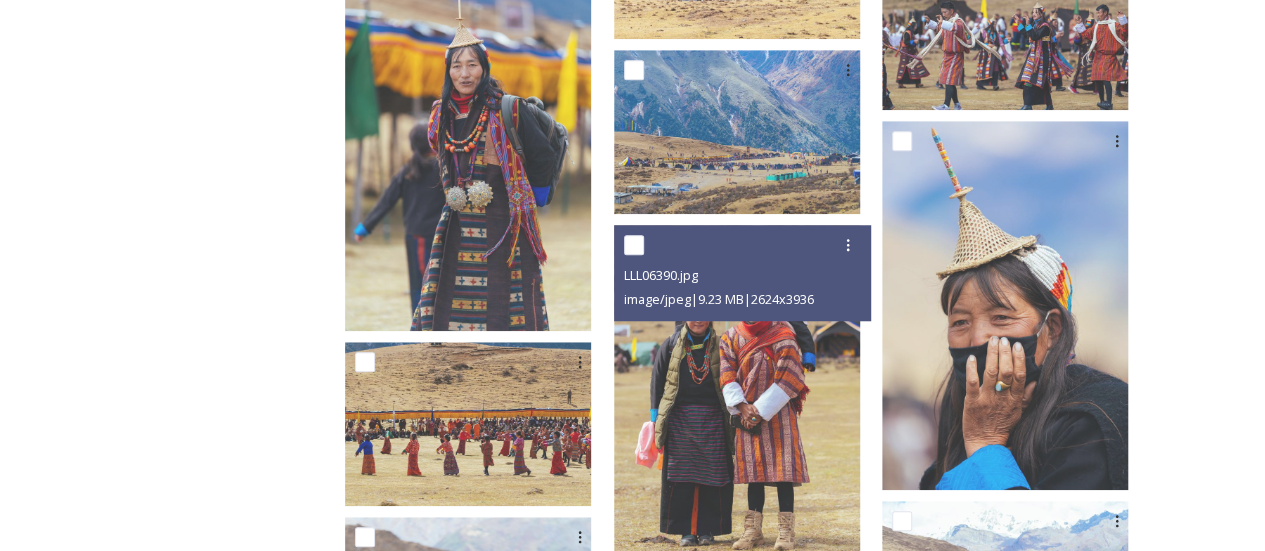 scroll, scrollTop: 4640, scrollLeft: 0, axis: vertical 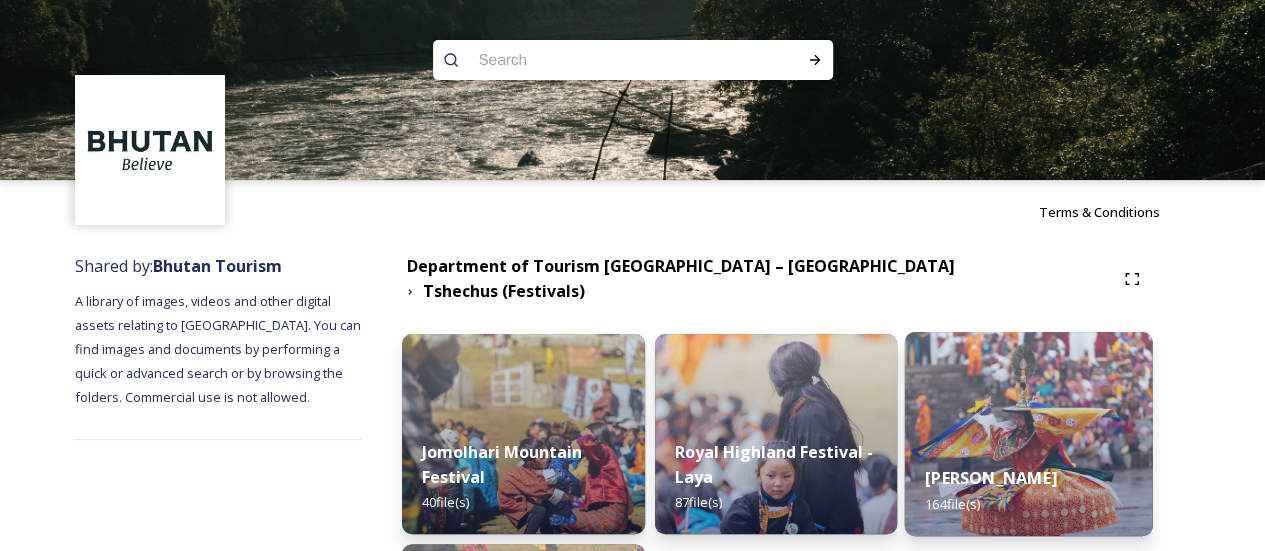 click on "Thimphu Tshechu 164  file(s)" at bounding box center [1029, 490] 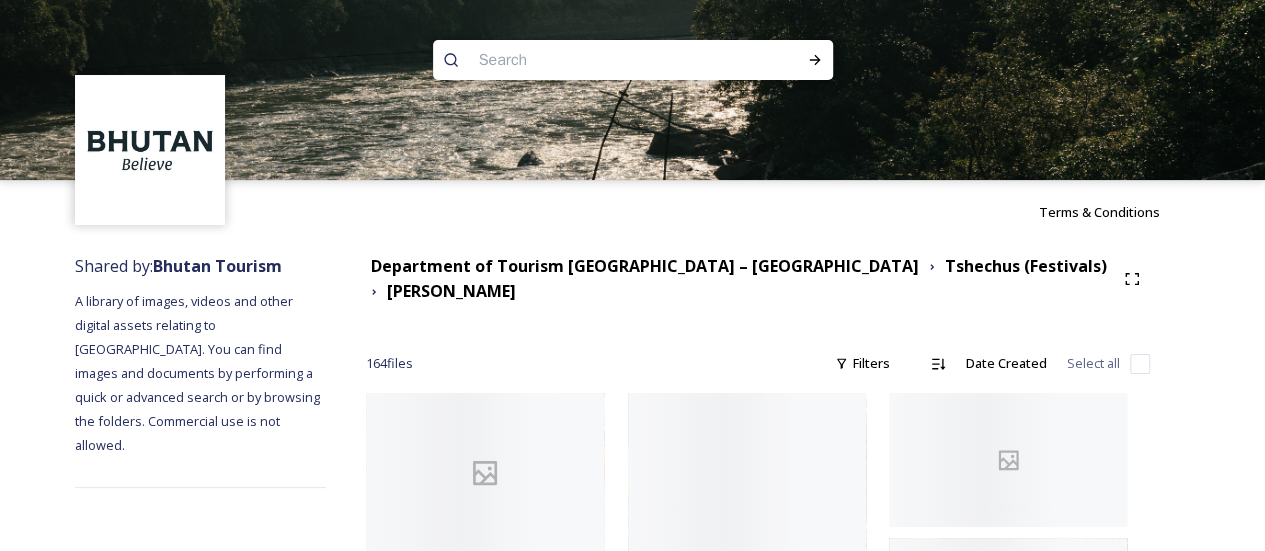 scroll, scrollTop: 482, scrollLeft: 0, axis: vertical 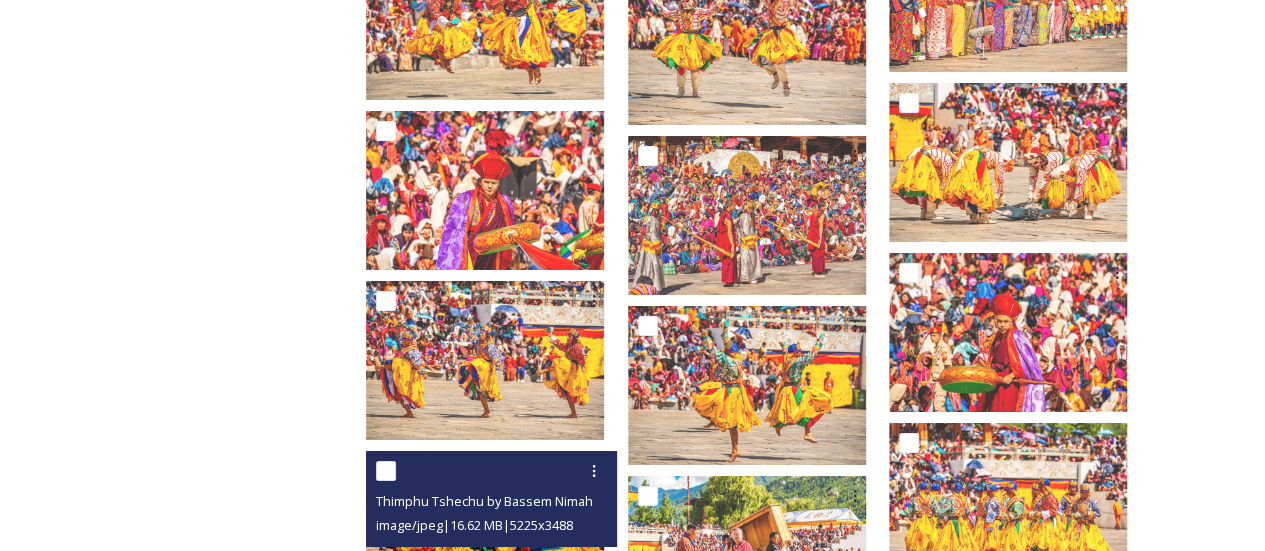 click on "image/jpeg  |  16.62 MB  |  5225  x  3488" at bounding box center [494, 525] 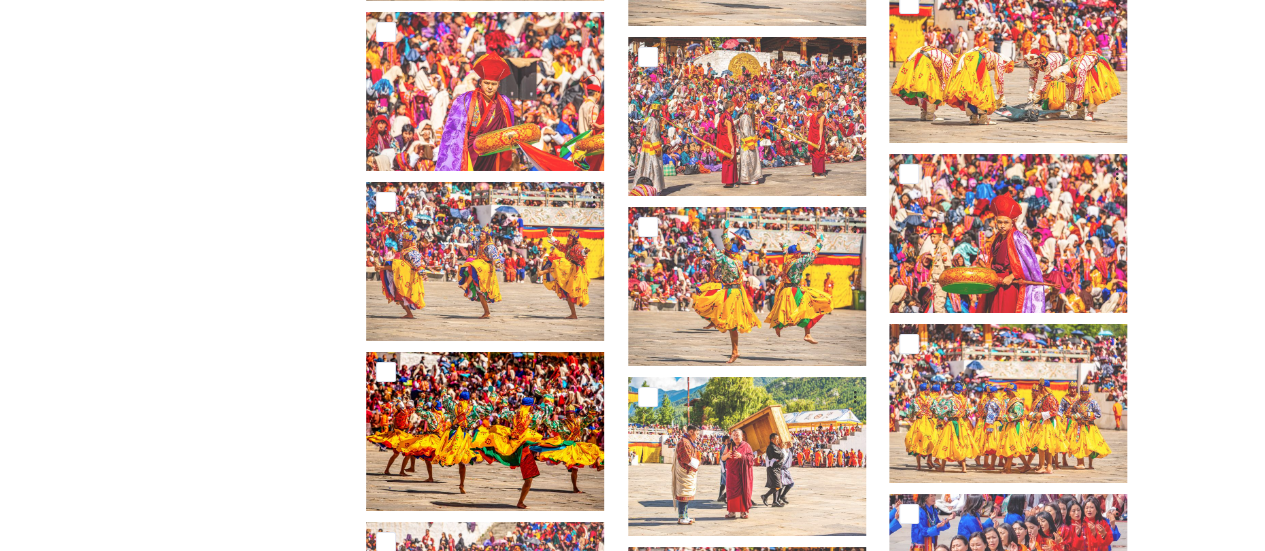 scroll, scrollTop: 3591, scrollLeft: 0, axis: vertical 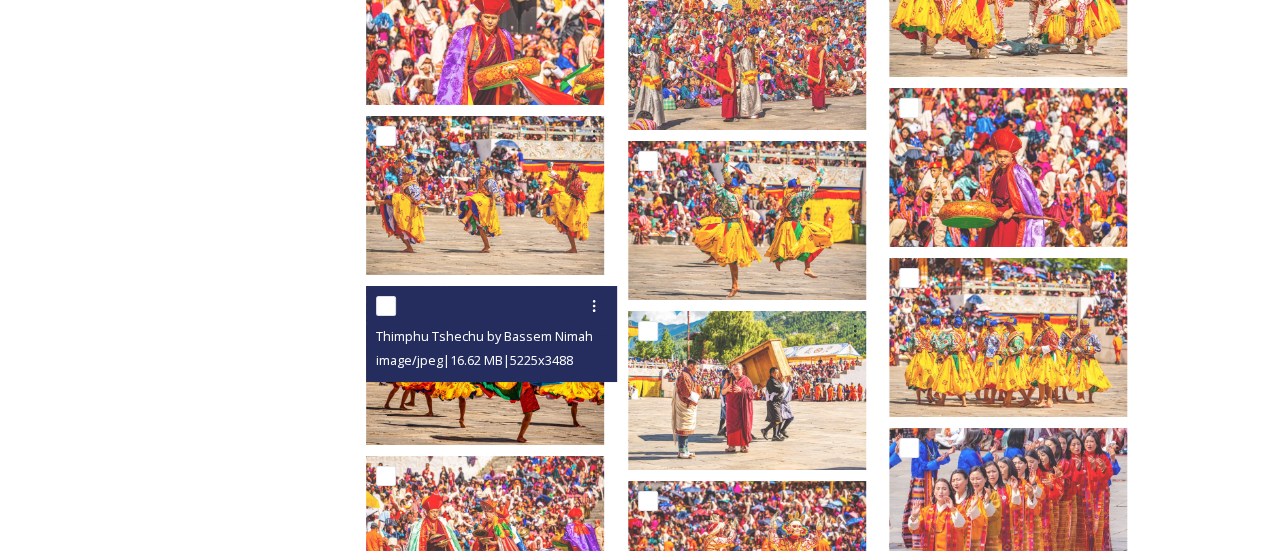 click at bounding box center [485, 365] 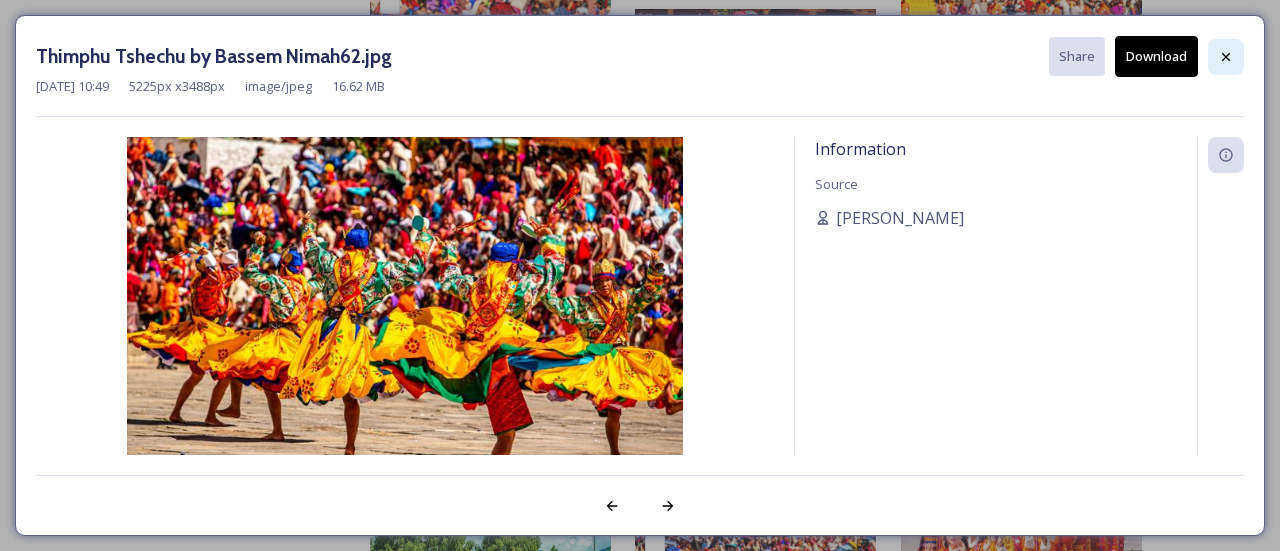 click 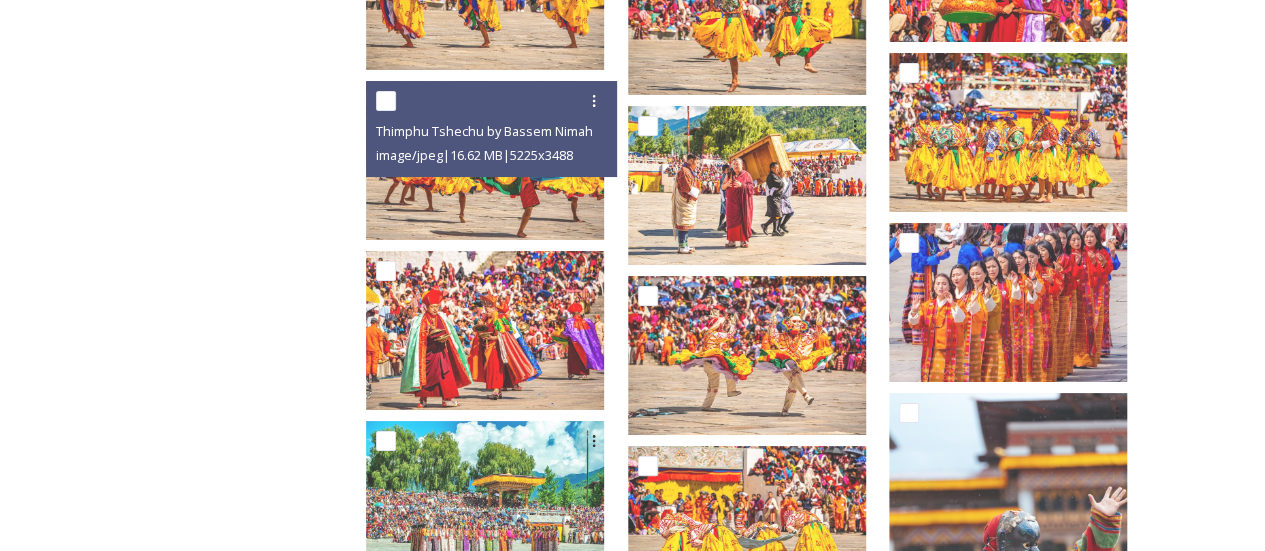 scroll, scrollTop: 3964, scrollLeft: 0, axis: vertical 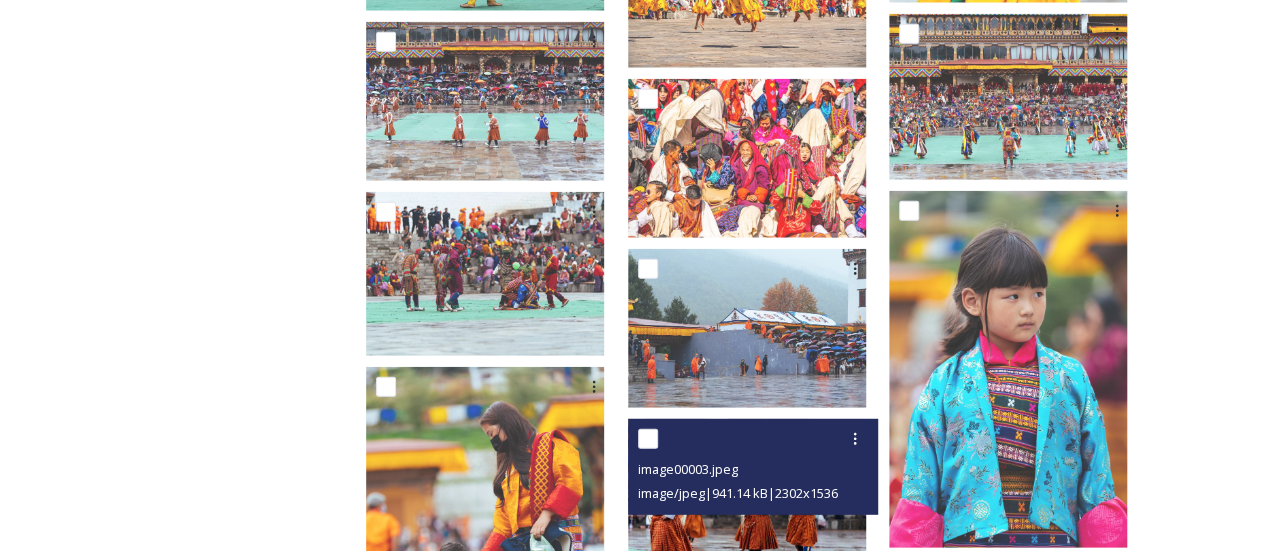 click at bounding box center [747, 498] 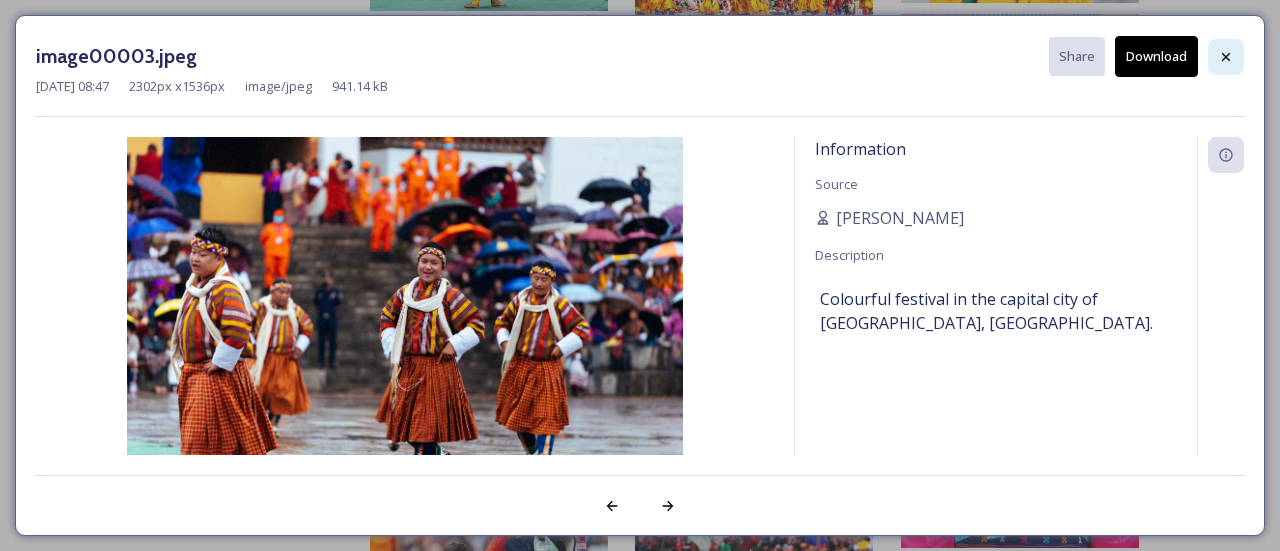 click at bounding box center [1226, 57] 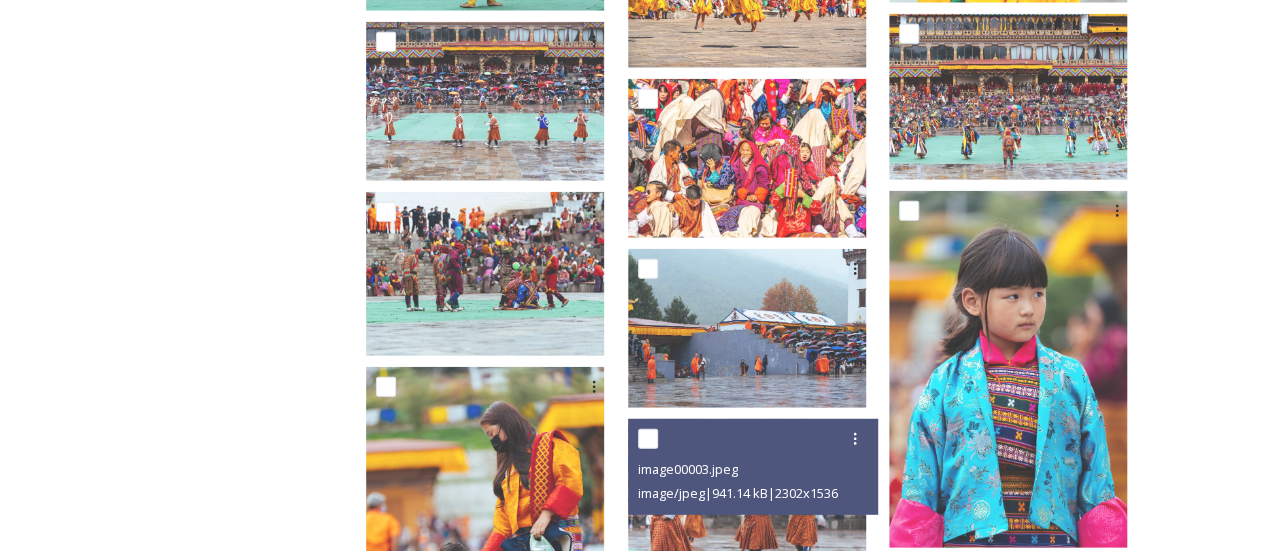 scroll, scrollTop: 9596, scrollLeft: 0, axis: vertical 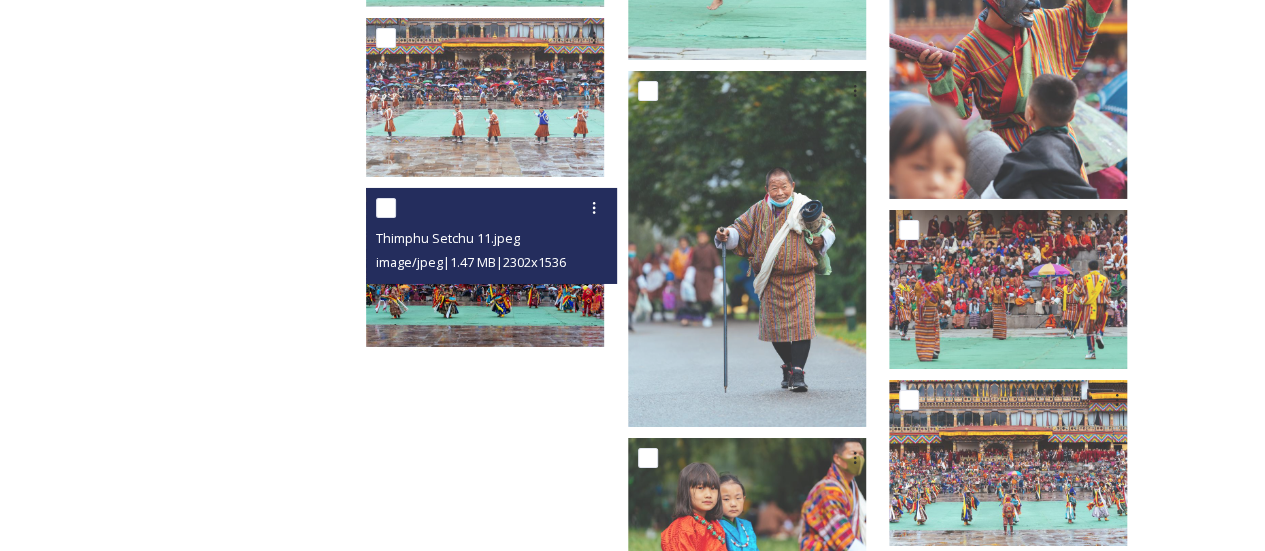 click at bounding box center (485, 267) 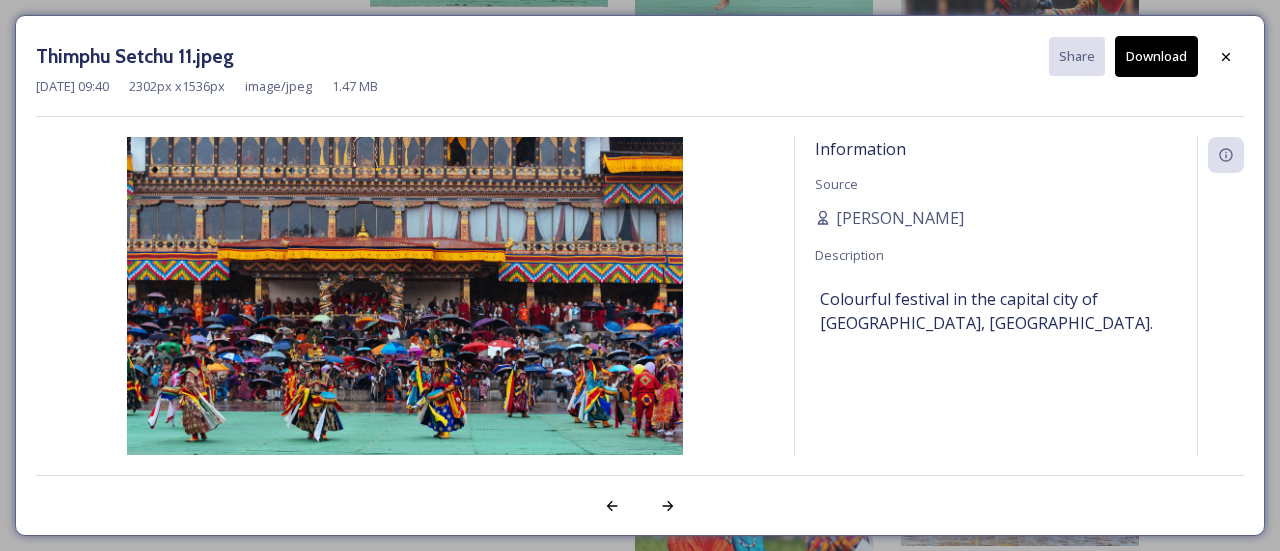 click on "Download" at bounding box center [1156, 56] 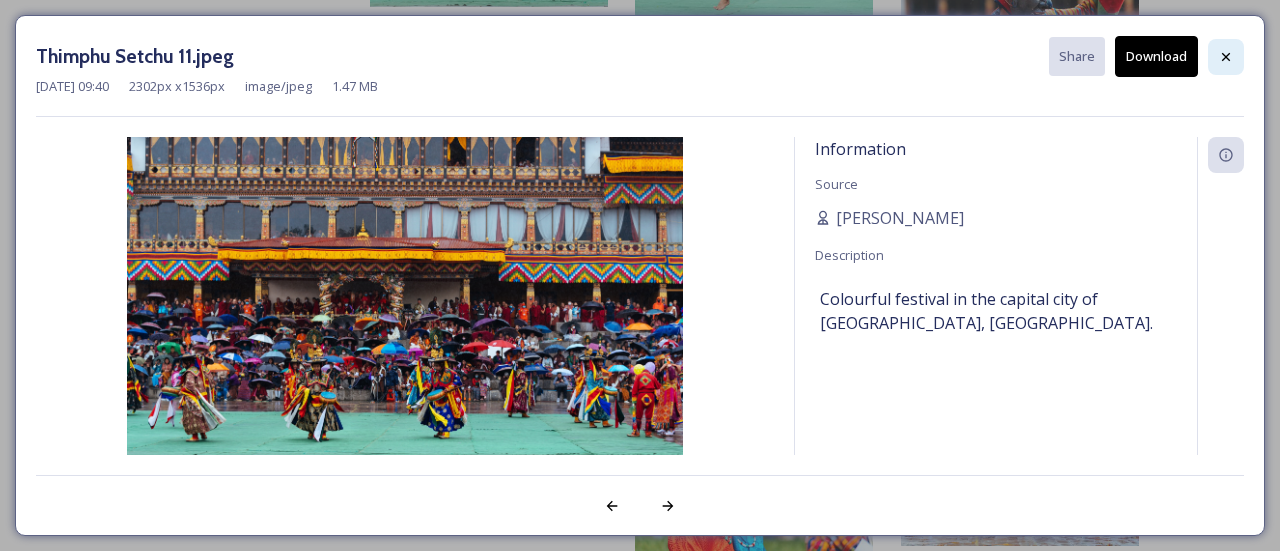 click 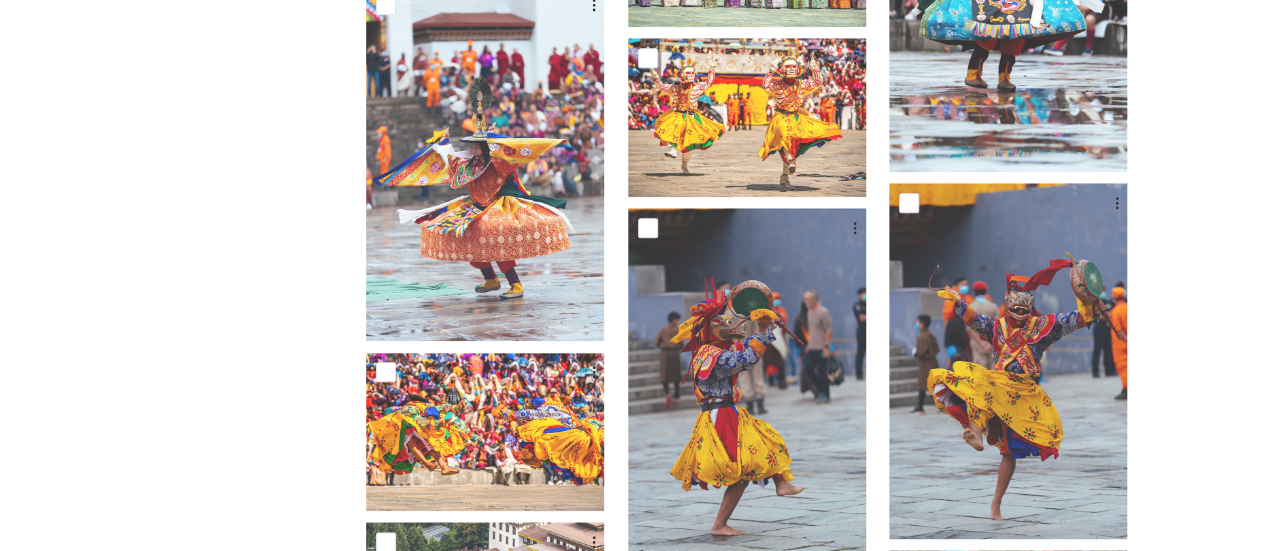 scroll, scrollTop: 0, scrollLeft: 0, axis: both 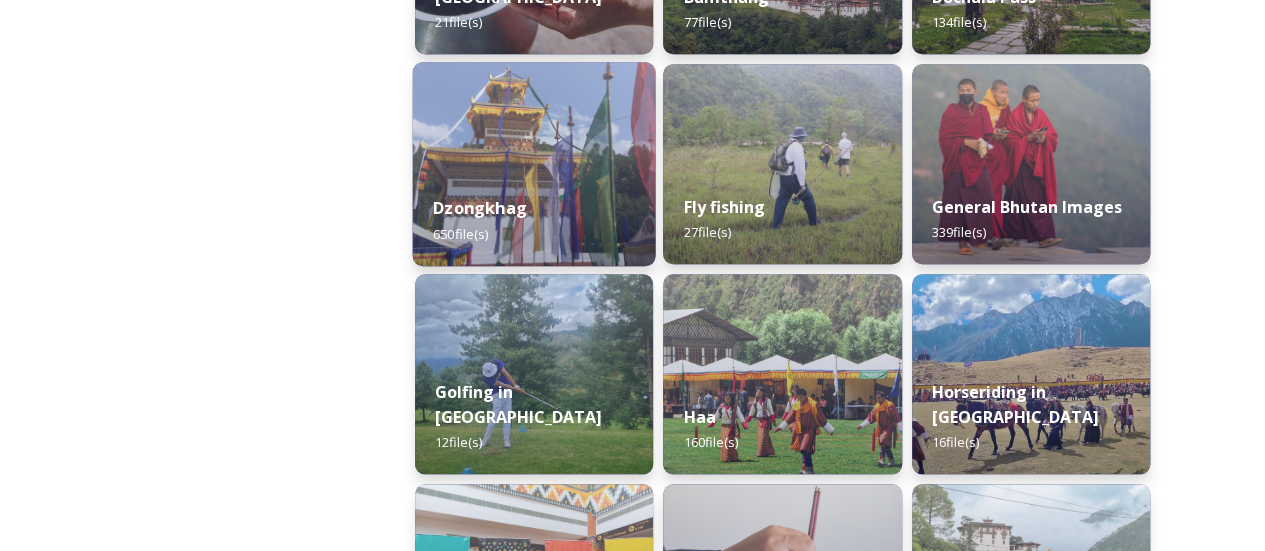 click at bounding box center (534, 164) 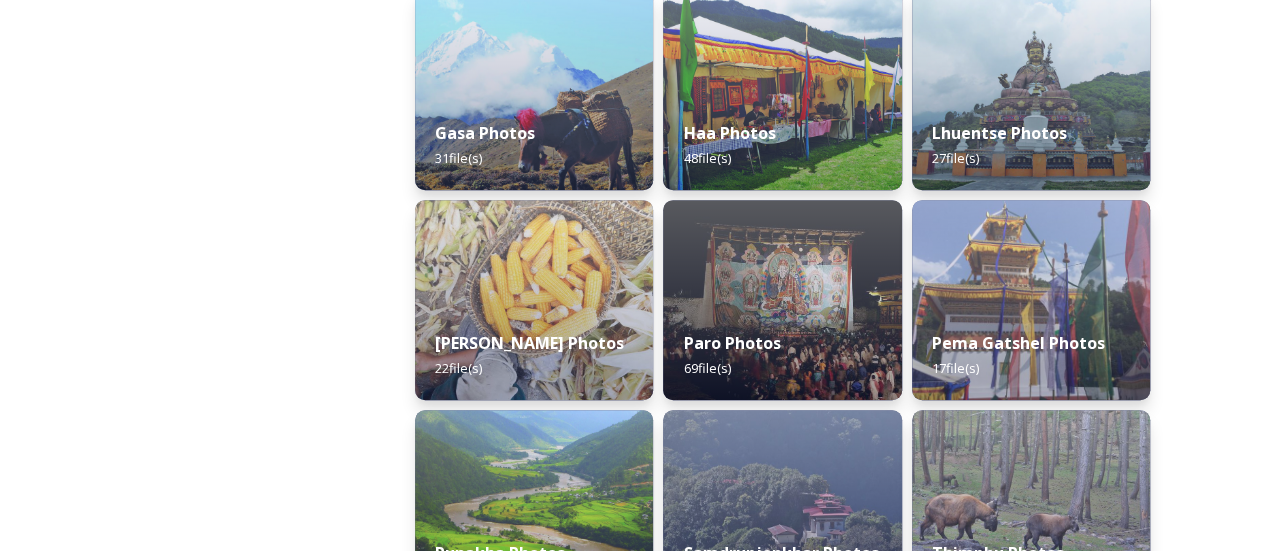 scroll, scrollTop: 568, scrollLeft: 0, axis: vertical 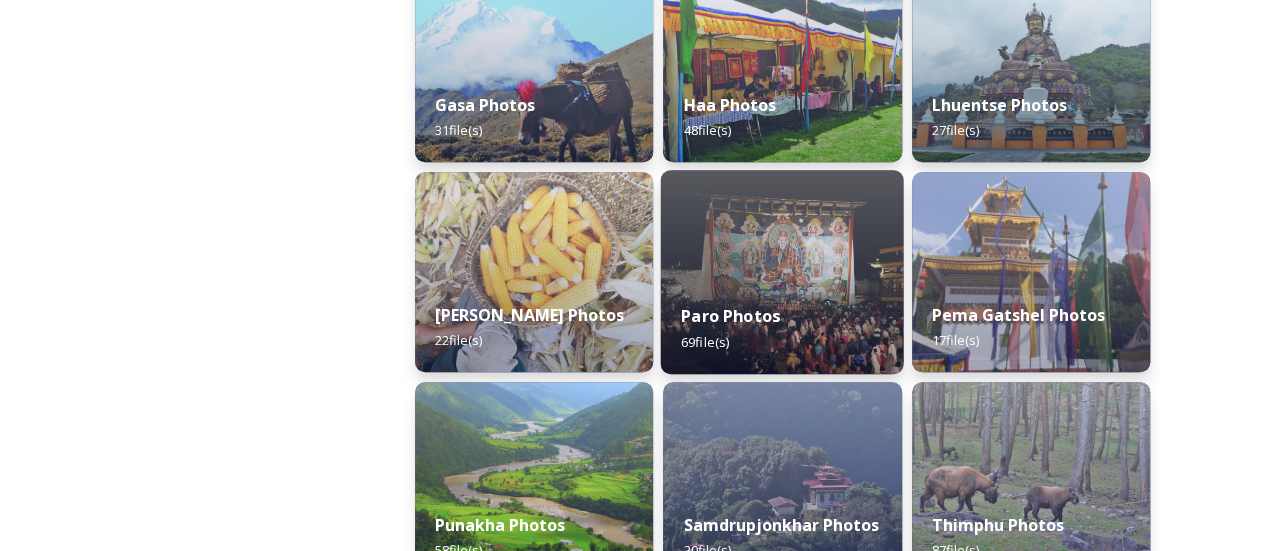 click on "Paro Photos 69  file(s)" at bounding box center [782, 328] 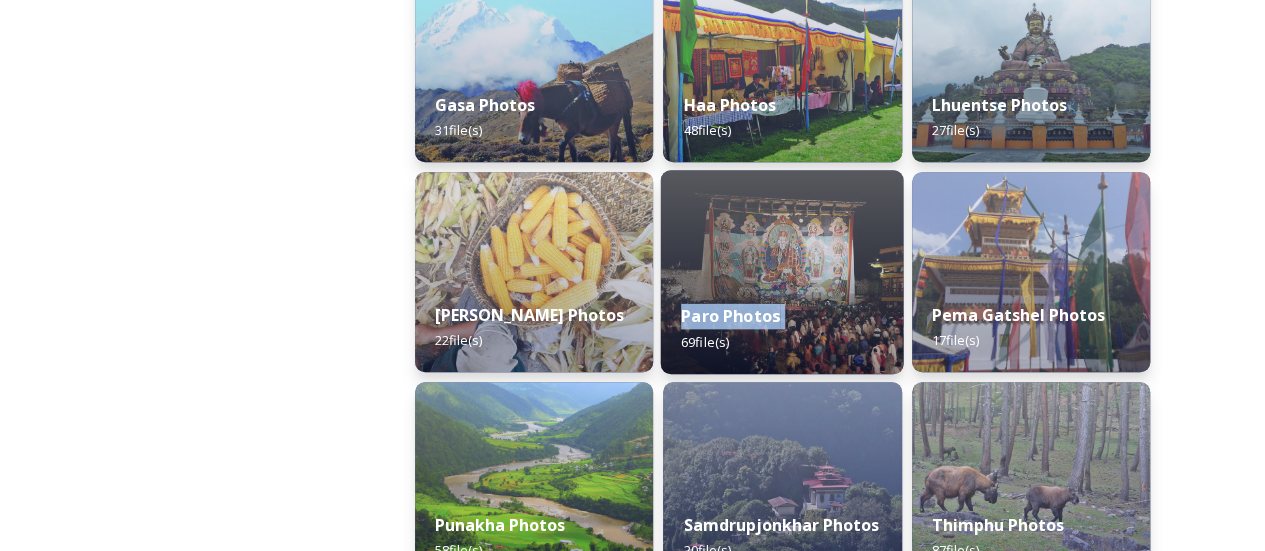 click on "Paro Photos 69  file(s)" at bounding box center (782, 328) 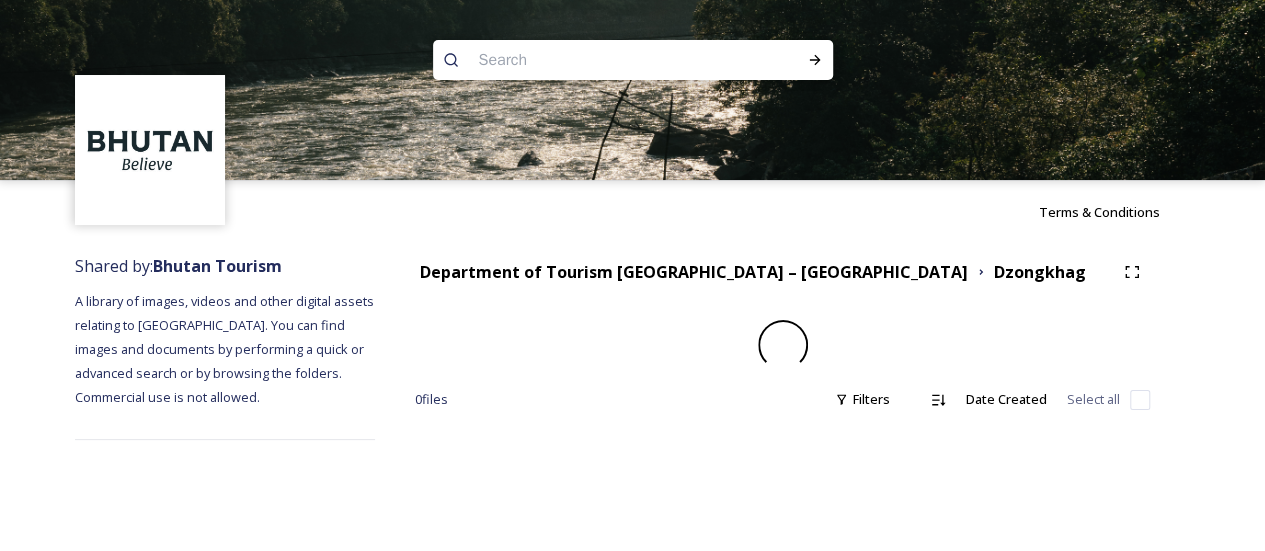 scroll, scrollTop: 0, scrollLeft: 0, axis: both 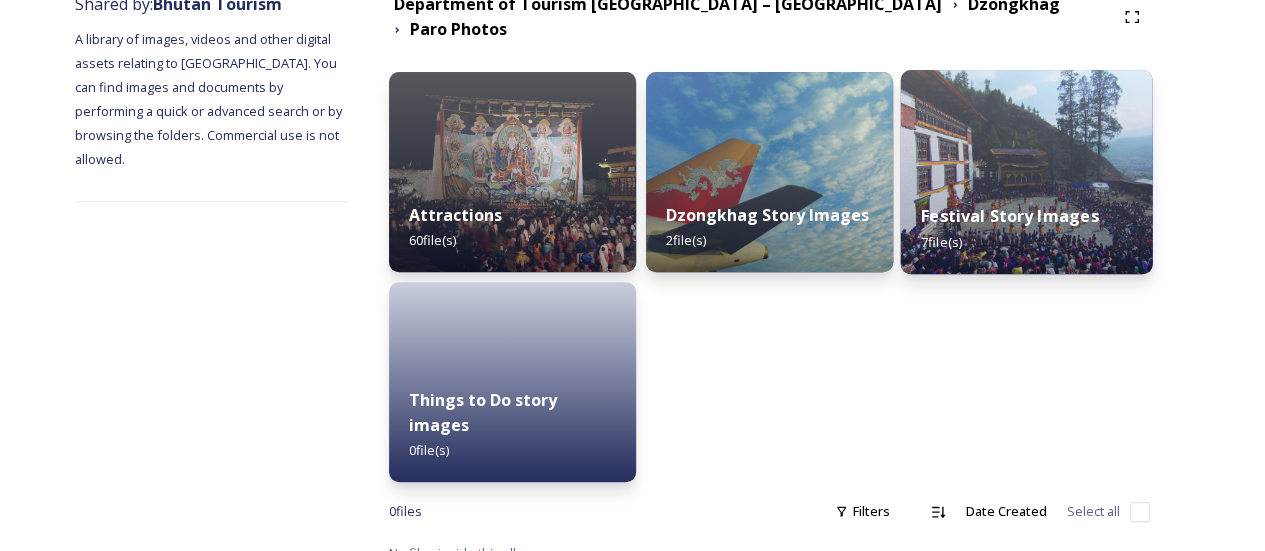 click on "Festival Story Images" at bounding box center [1009, 216] 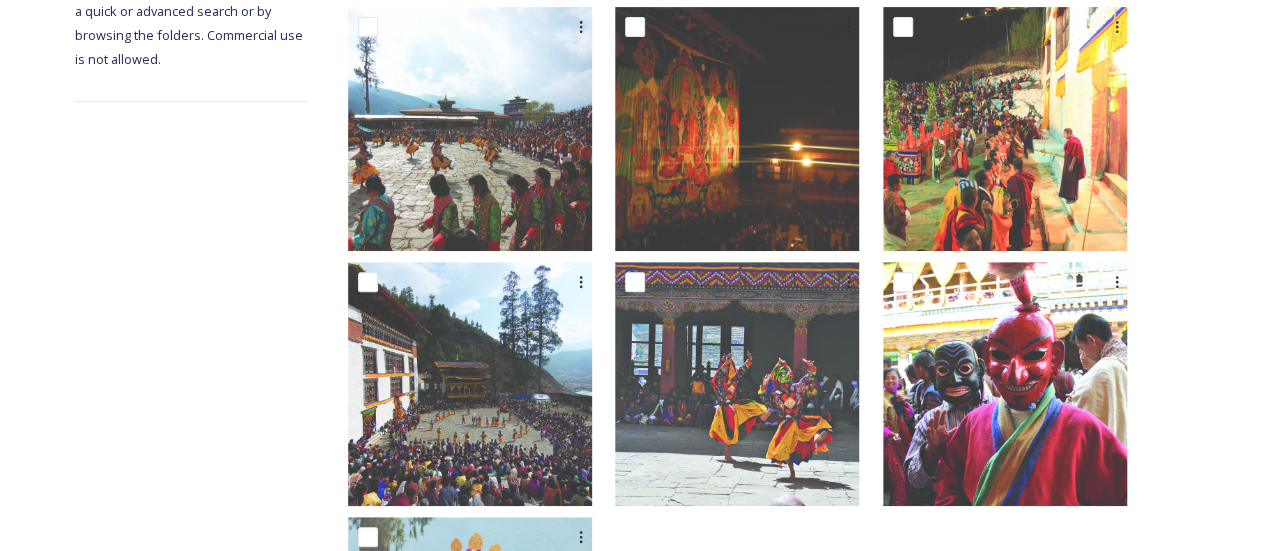 scroll, scrollTop: 375, scrollLeft: 0, axis: vertical 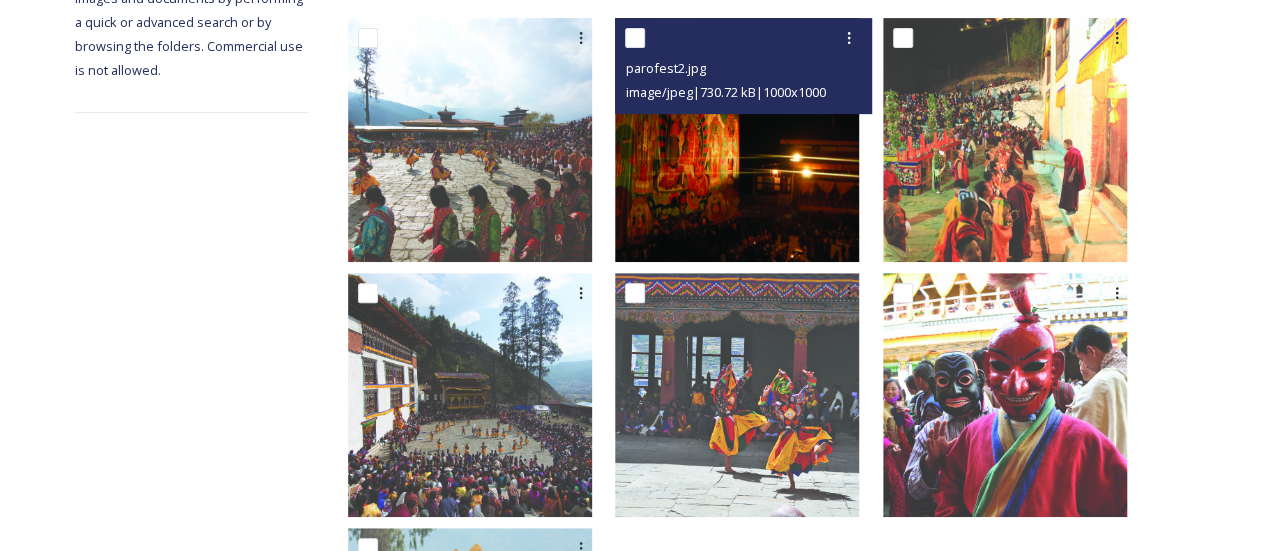 click at bounding box center (737, 140) 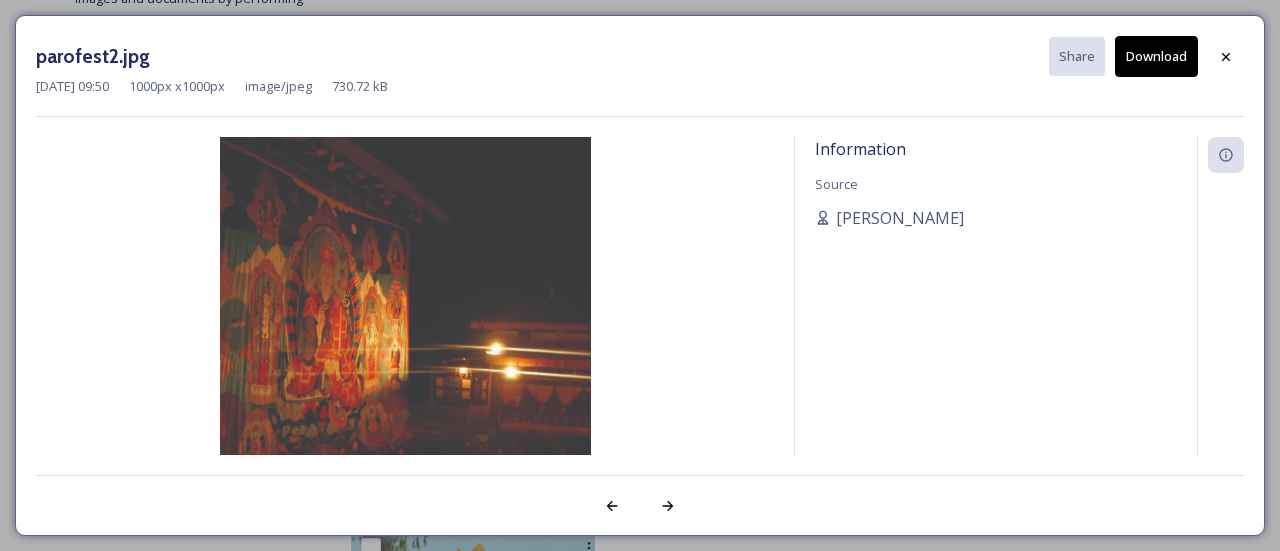 click on "Download" at bounding box center [1156, 56] 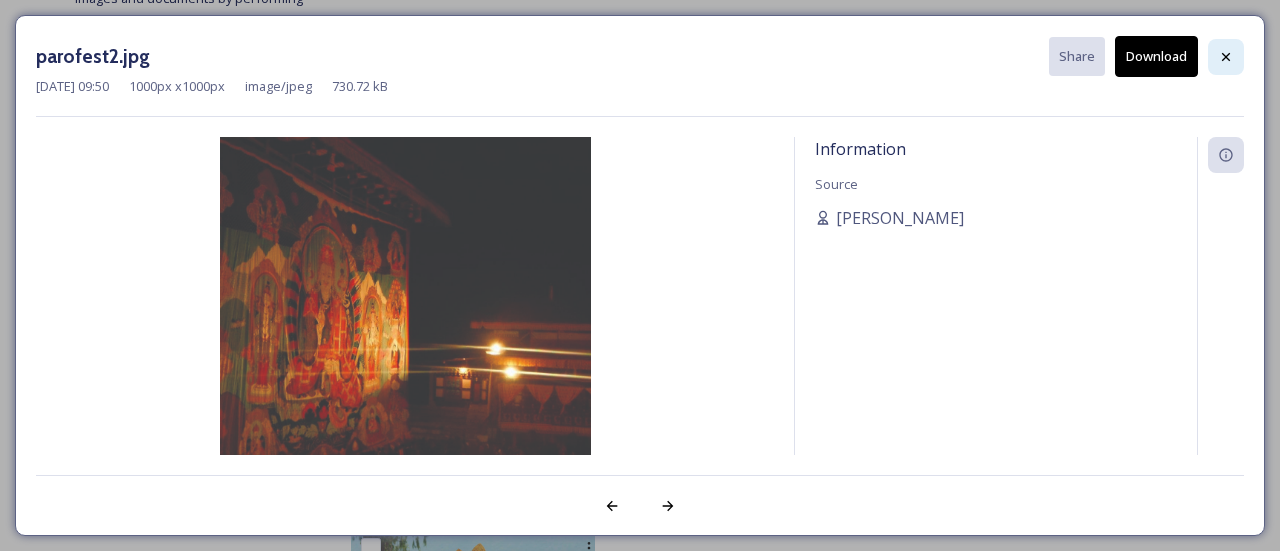 click at bounding box center (1226, 57) 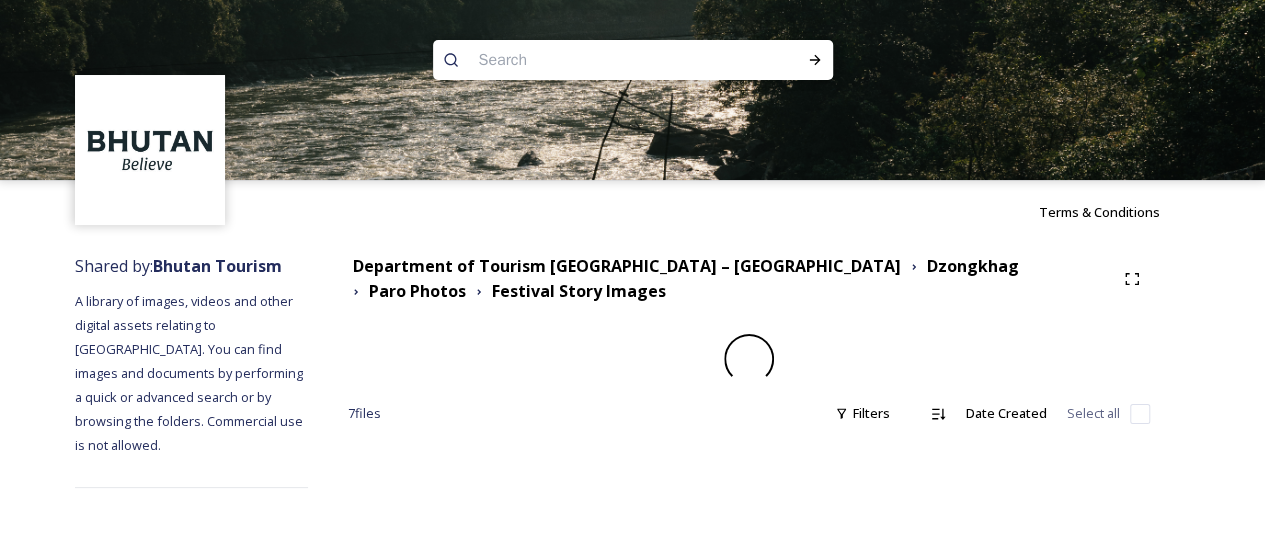 scroll, scrollTop: 0, scrollLeft: 0, axis: both 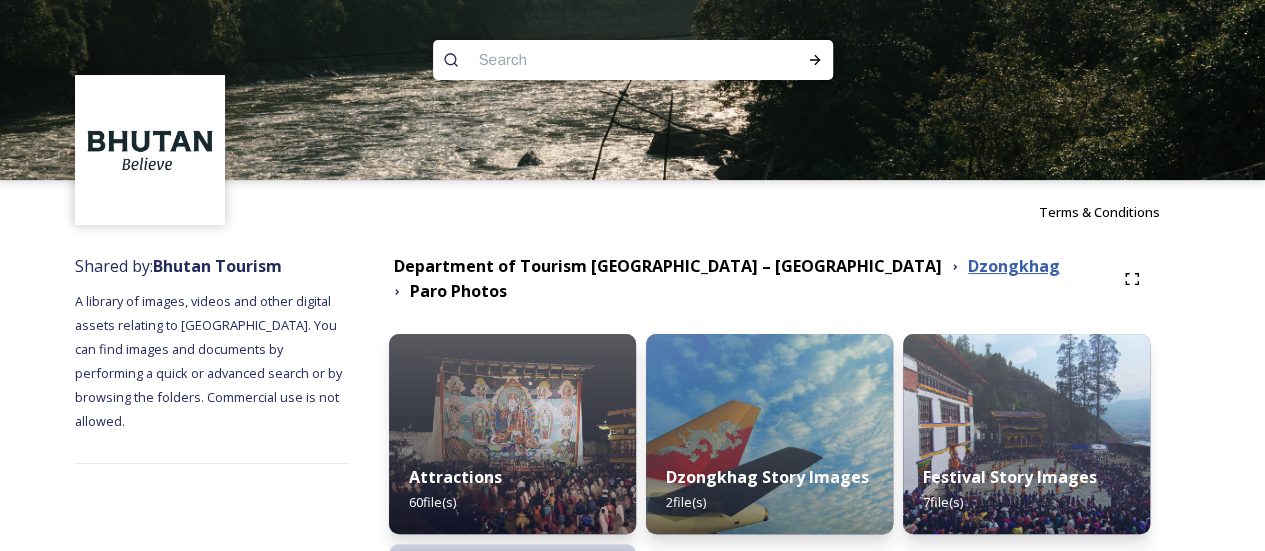 click on "Dzongkhag" at bounding box center (1014, 266) 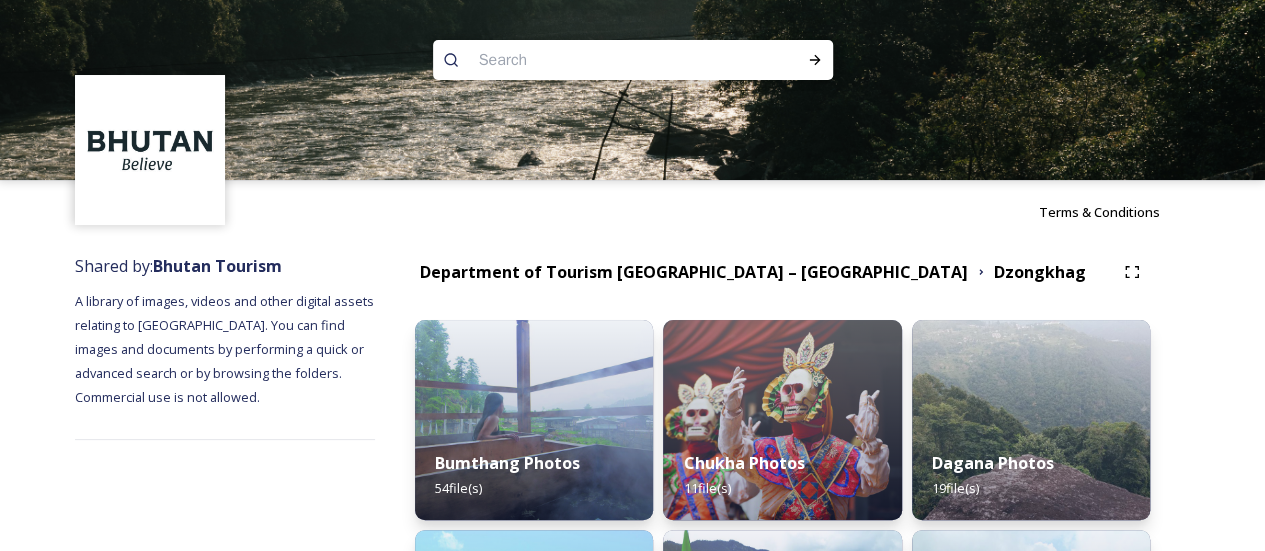click on "Shared by:  Bhutan Tourism A library of images, videos and other digital assets relating to [GEOGRAPHIC_DATA]. You can find images and documents by performing a quick or advanced search or by browsing the folders. Commercial use is not allowed. Department of Tourism [GEOGRAPHIC_DATA] – [GEOGRAPHIC_DATA] Dzongkhag Bumthang Photos 54  file(s) Gasa Photos 31  file(s) [PERSON_NAME] Photos 22  file(s) Punakha Photos 58  file(s) [PERSON_NAME] Photos 46  file(s) Wangduephodrang Photos 37  file(s) Chukha Photos 11  file(s) Haa Photos 48  file(s) Paro Photos 69  file(s) Samdrupjonkhar Photos 20  file(s) Trashigang Photos 23  file(s) Zhemgang Photos 46  file(s) Dagana Photos 19  file(s) Lhuentse Photos 27  file(s) Pema Gatshel Photos 17  file(s) Thimphu Photos  87  file(s) Trongsa Photos 35  file(s) 0  file s Filters Date Created Select all No files inside this album" at bounding box center (632, 953) 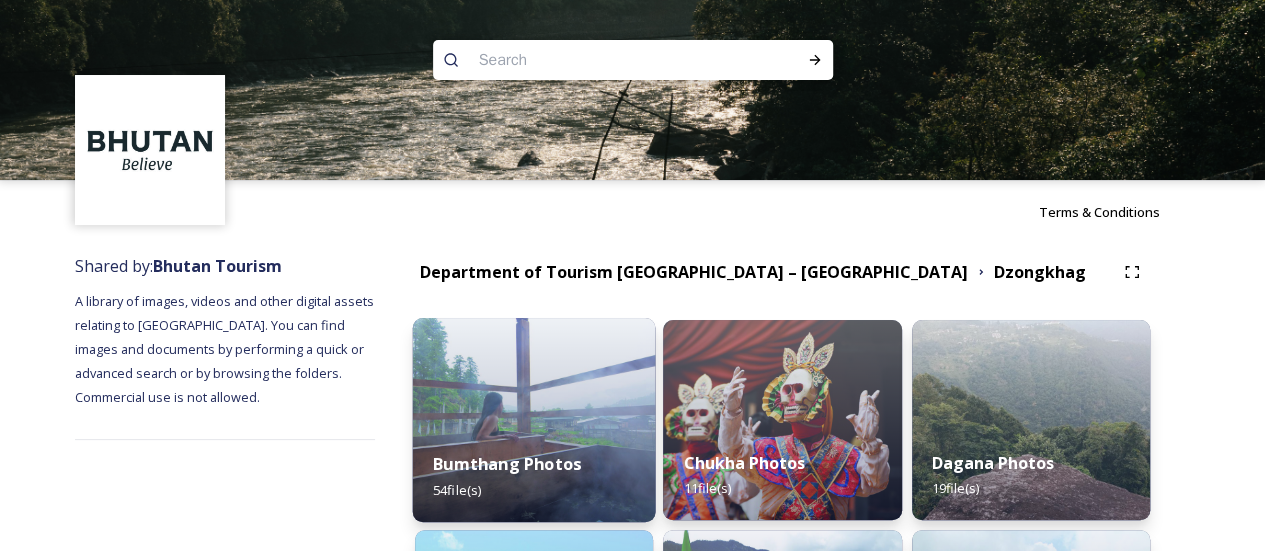 click at bounding box center (534, 420) 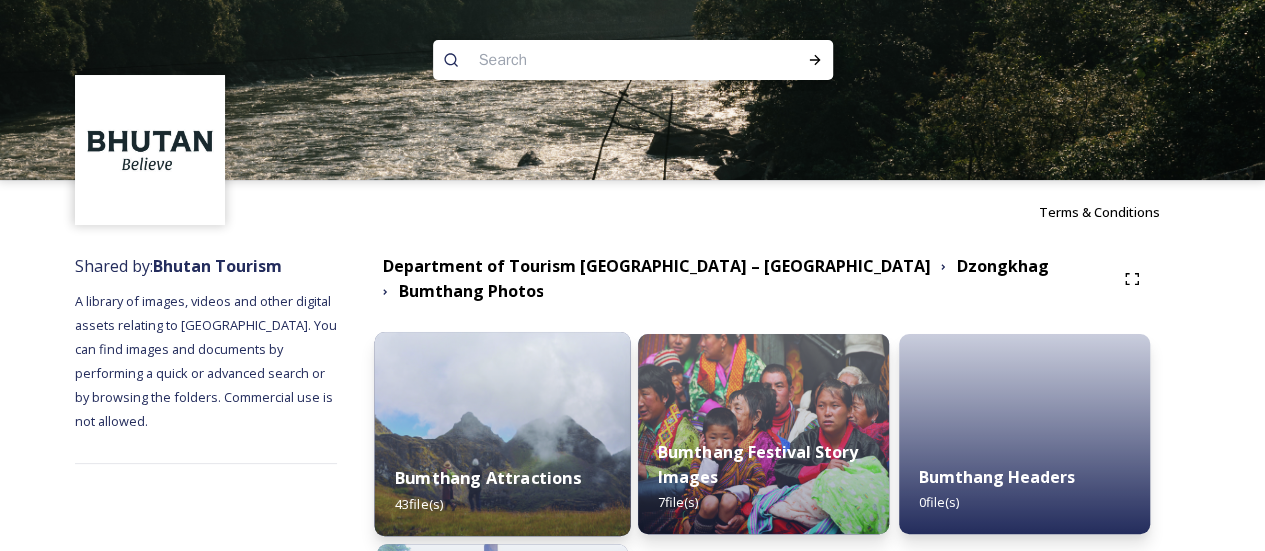 click on "Bumthang Attractions 43  file(s)" at bounding box center [503, 490] 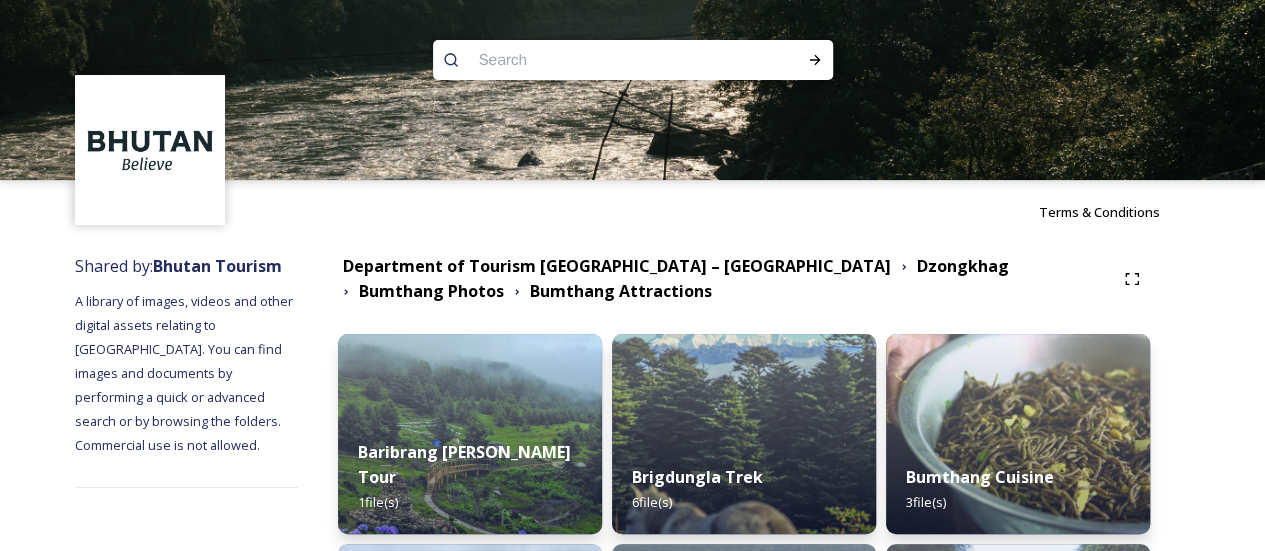 scroll, scrollTop: 482, scrollLeft: 0, axis: vertical 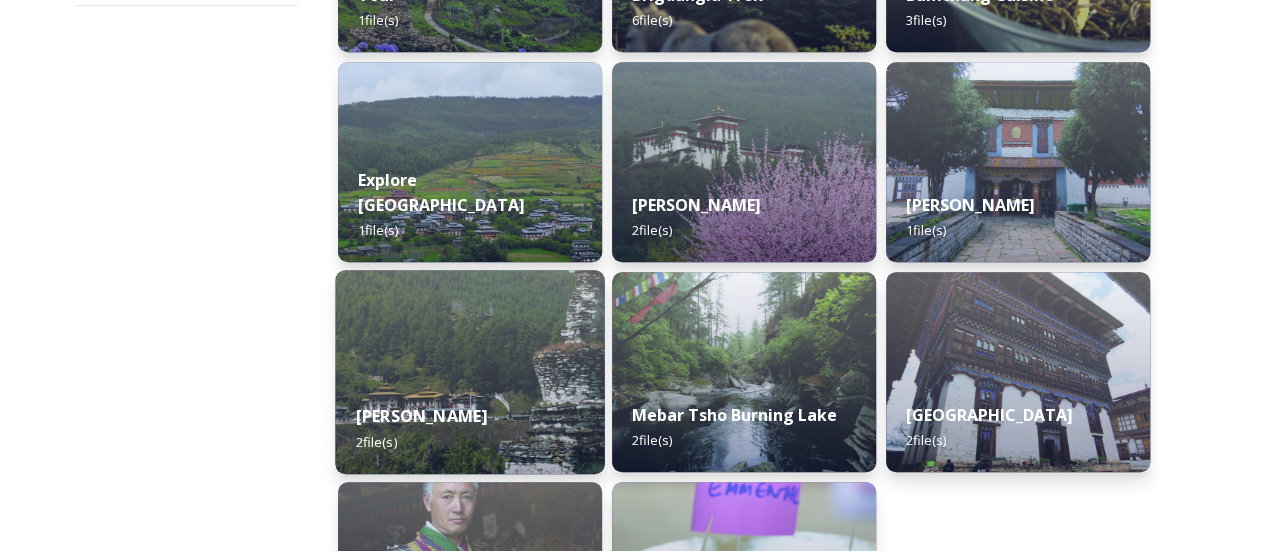 click on "[PERSON_NAME] 2  file(s)" at bounding box center [470, 428] 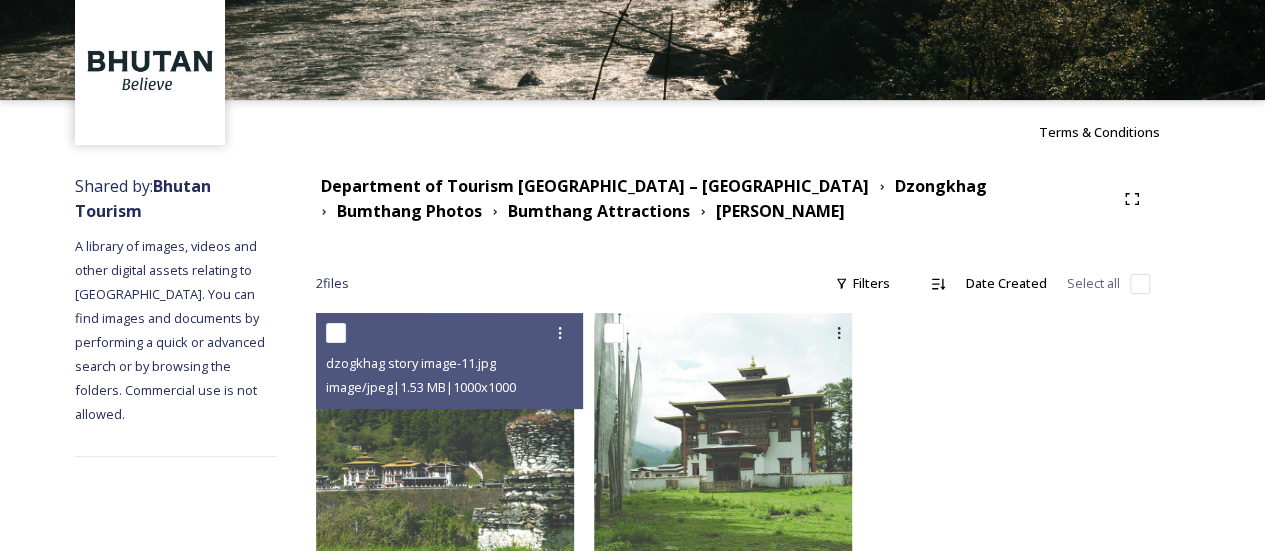 scroll, scrollTop: 143, scrollLeft: 0, axis: vertical 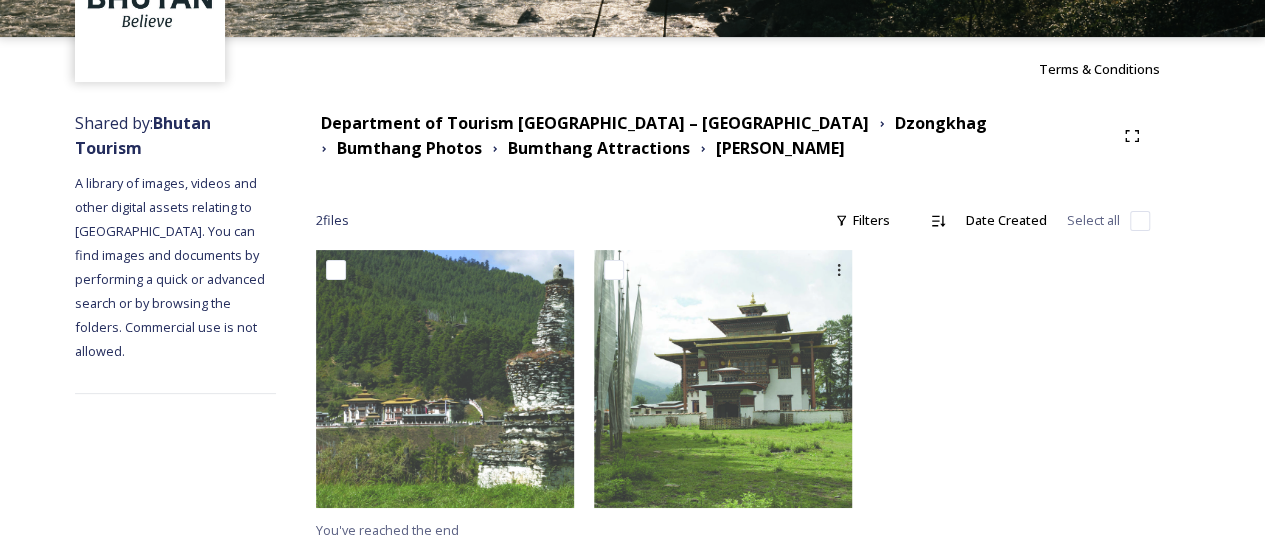 click on "Department of Tourism [GEOGRAPHIC_DATA] – [GEOGRAPHIC_DATA] Dzongkhag Bumthang Photos Bumthang Attractions Kurje Lhakhang 2  file s Filters Date Created Select all You've reached the end" at bounding box center (733, 326) 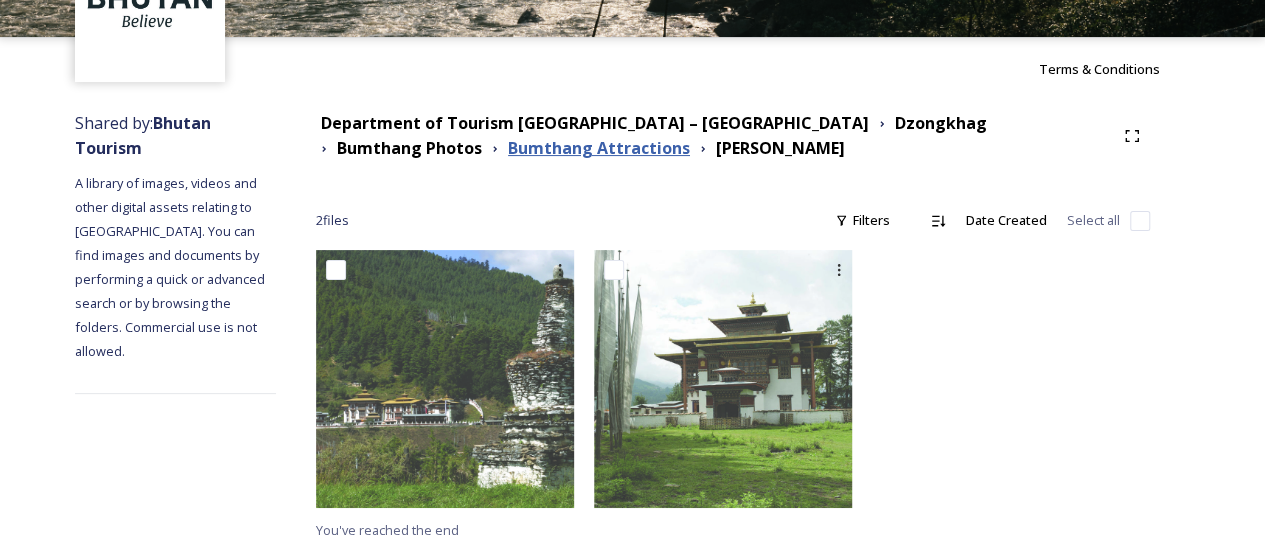 click on "Bumthang Attractions" at bounding box center (599, 148) 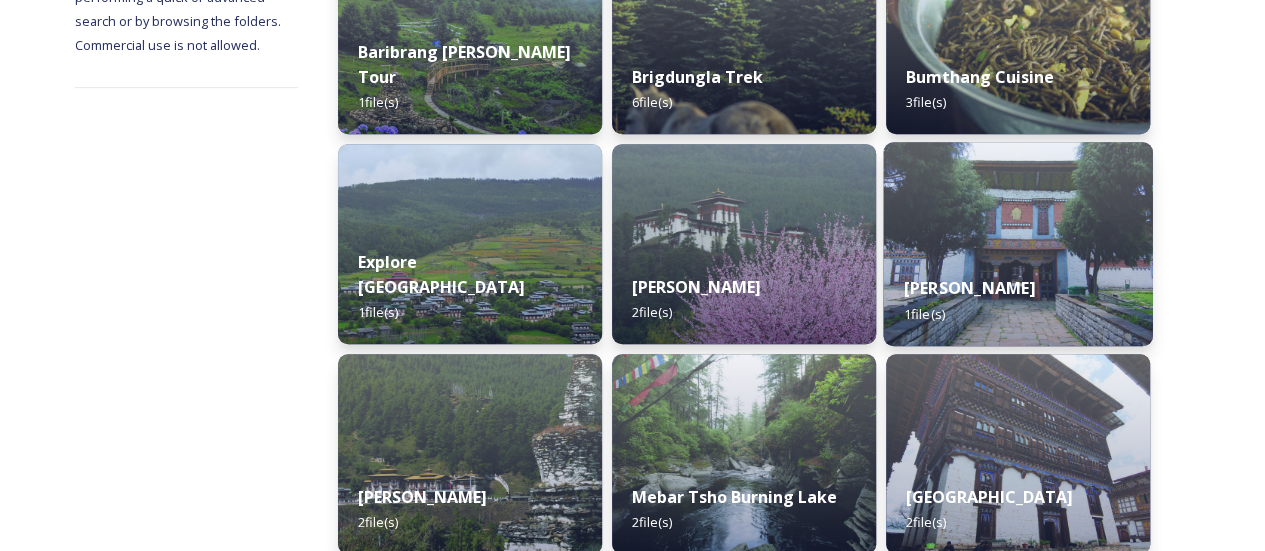 scroll, scrollTop: 440, scrollLeft: 0, axis: vertical 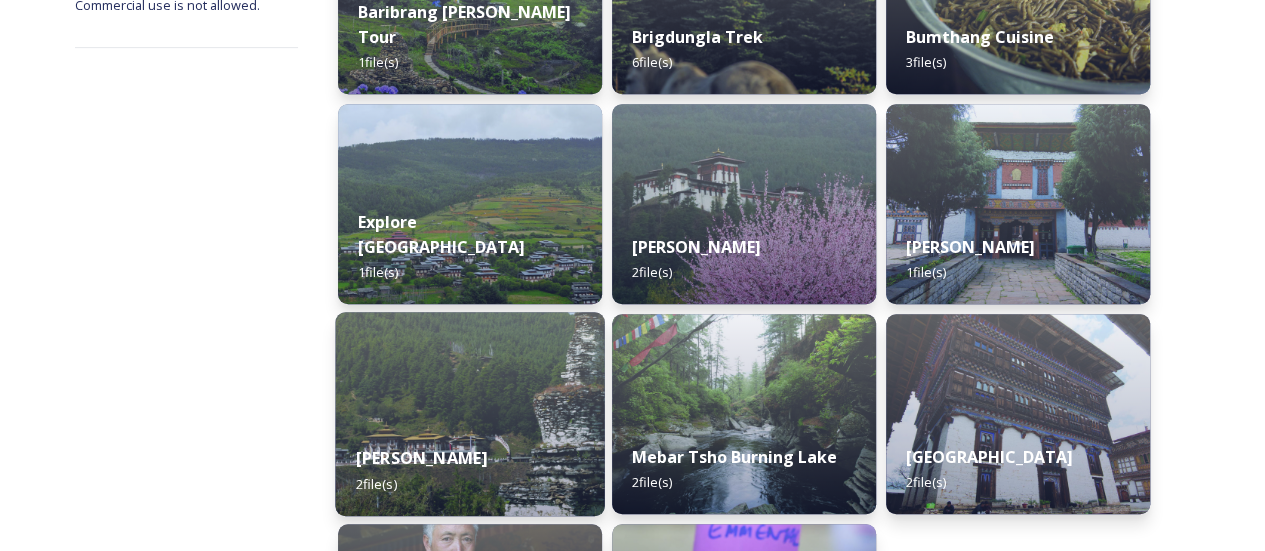 click at bounding box center [470, 414] 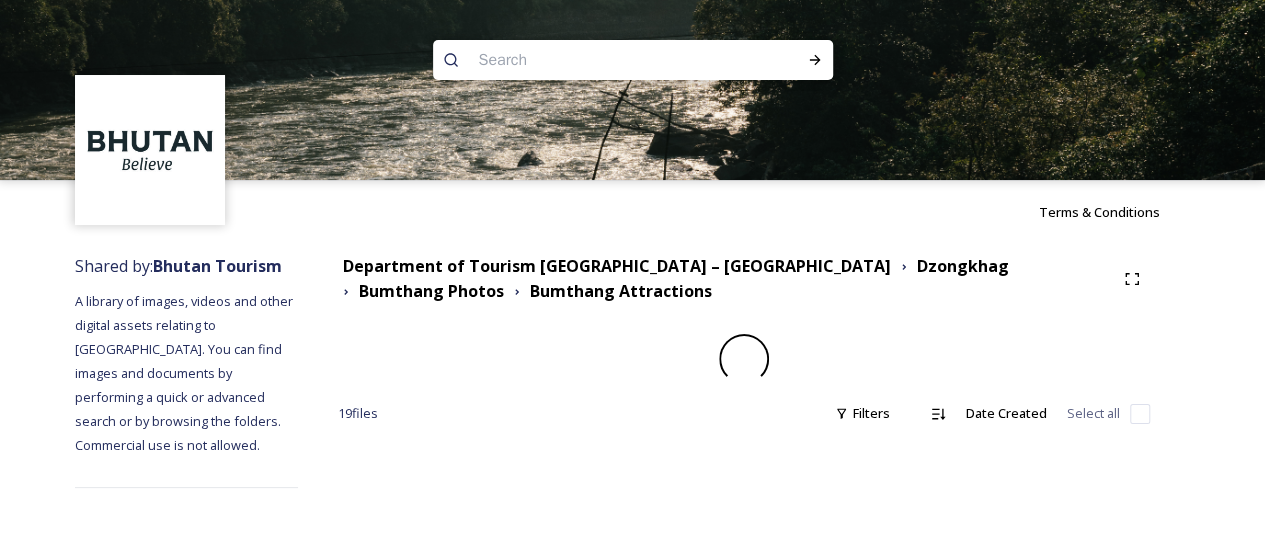 scroll, scrollTop: 0, scrollLeft: 0, axis: both 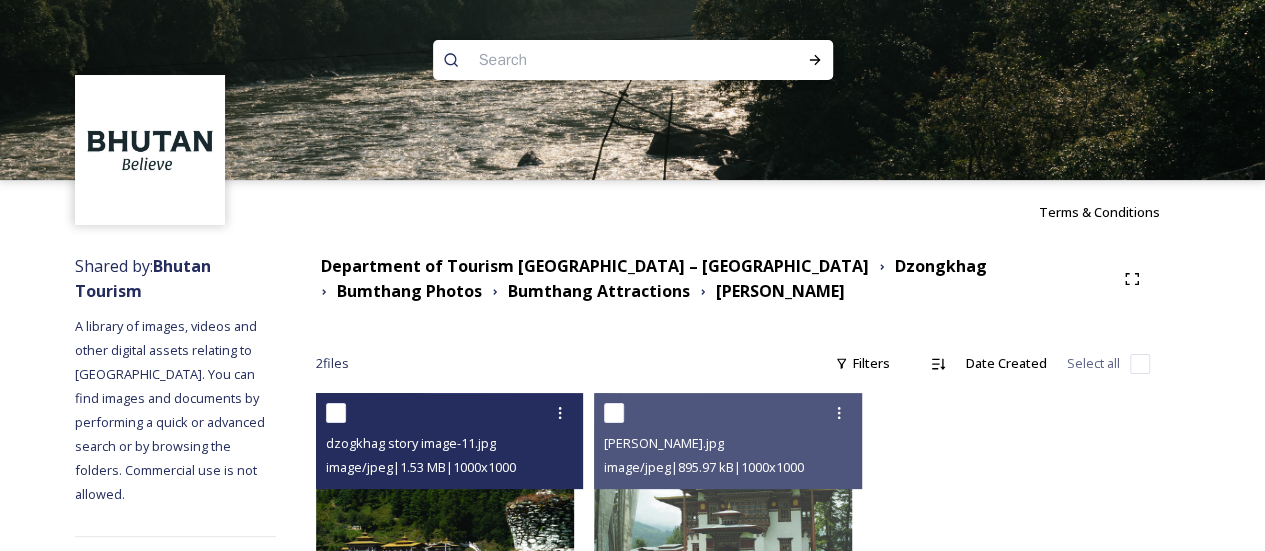 click at bounding box center (445, 522) 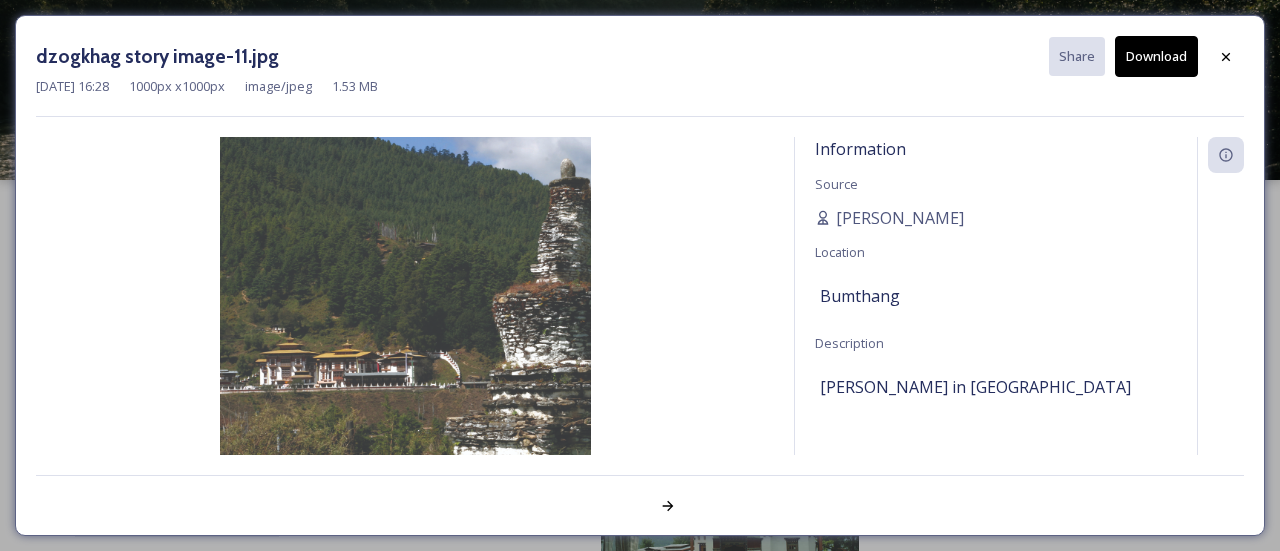 click on "Download" at bounding box center [1156, 56] 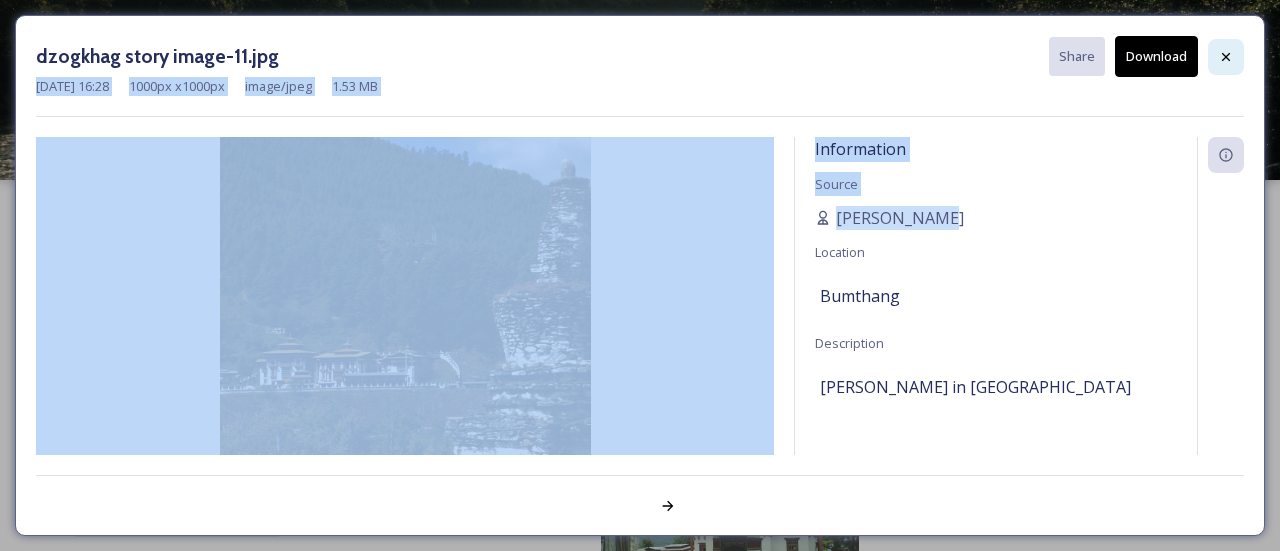 click at bounding box center [1226, 57] 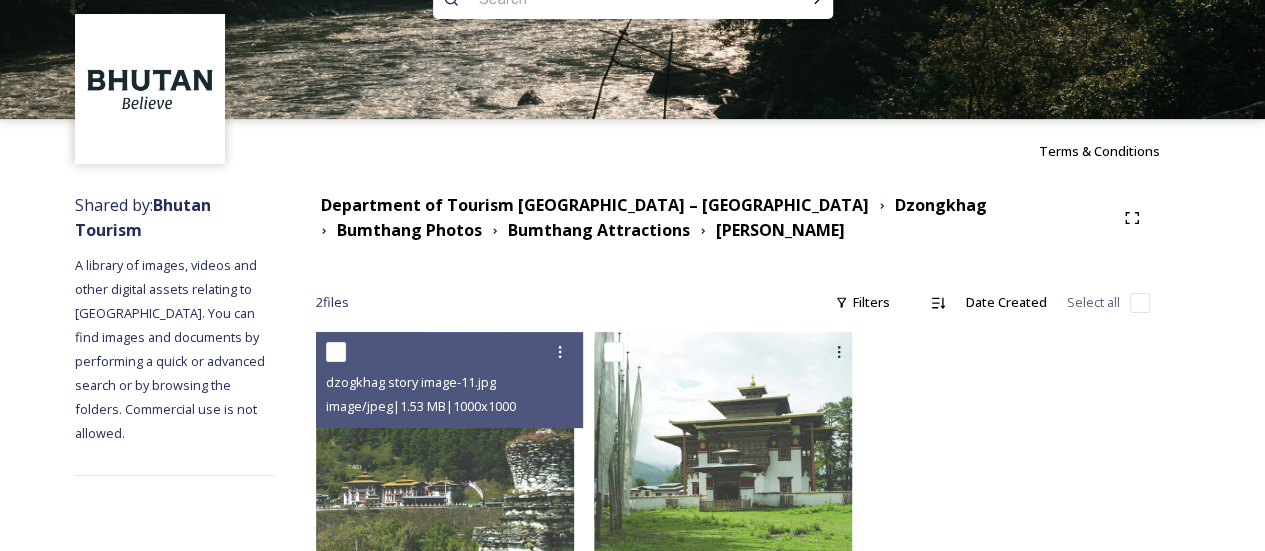 scroll, scrollTop: 80, scrollLeft: 0, axis: vertical 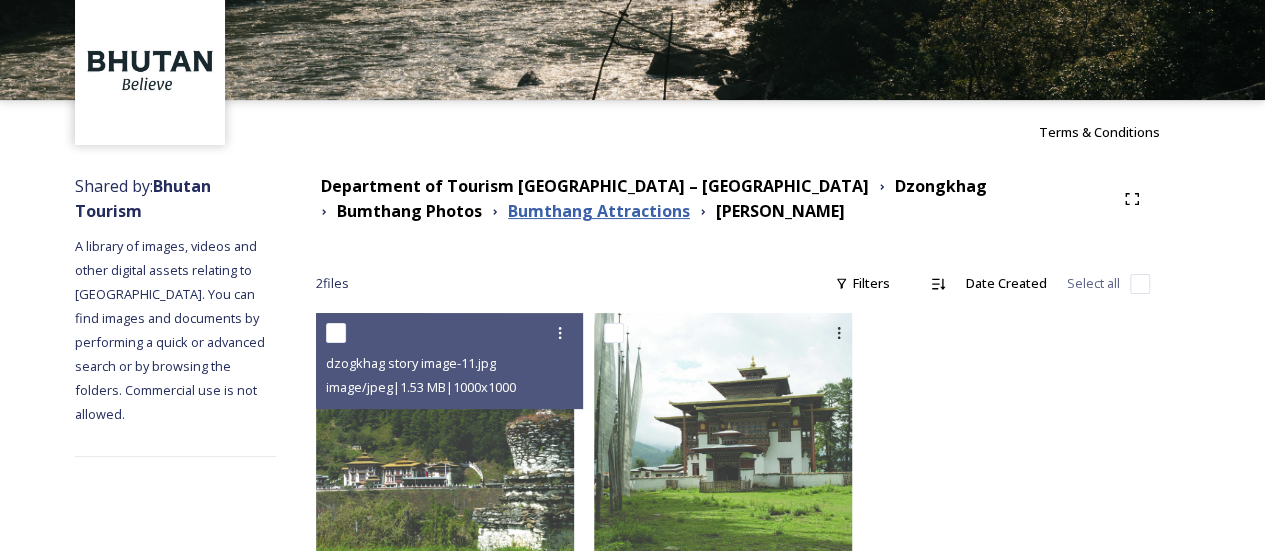 click on "Bumthang Attractions" at bounding box center [599, 211] 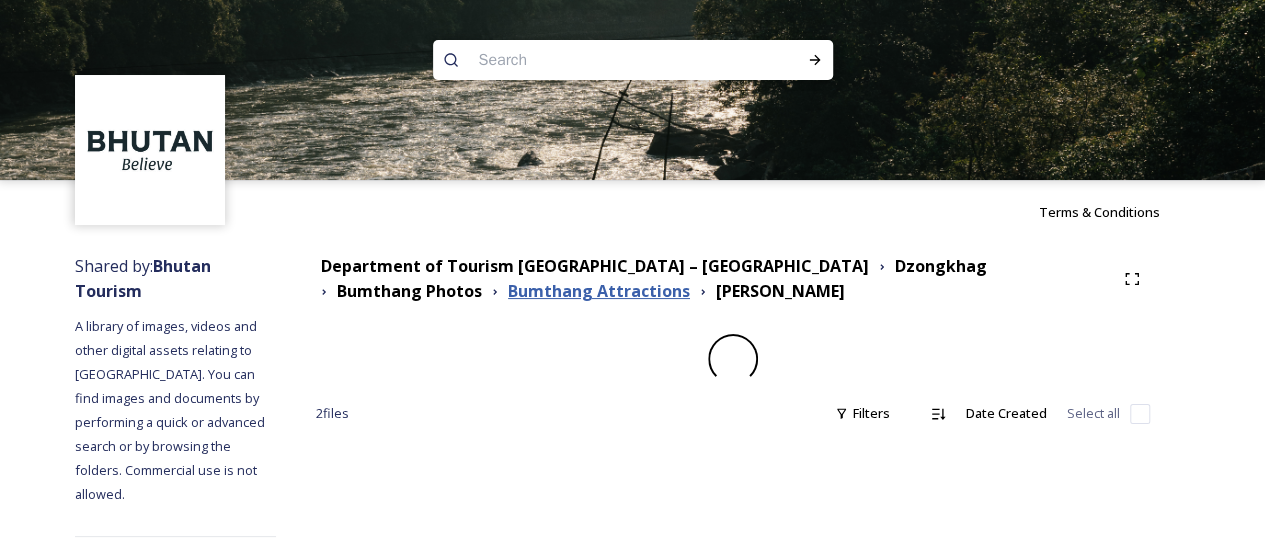 scroll, scrollTop: 0, scrollLeft: 0, axis: both 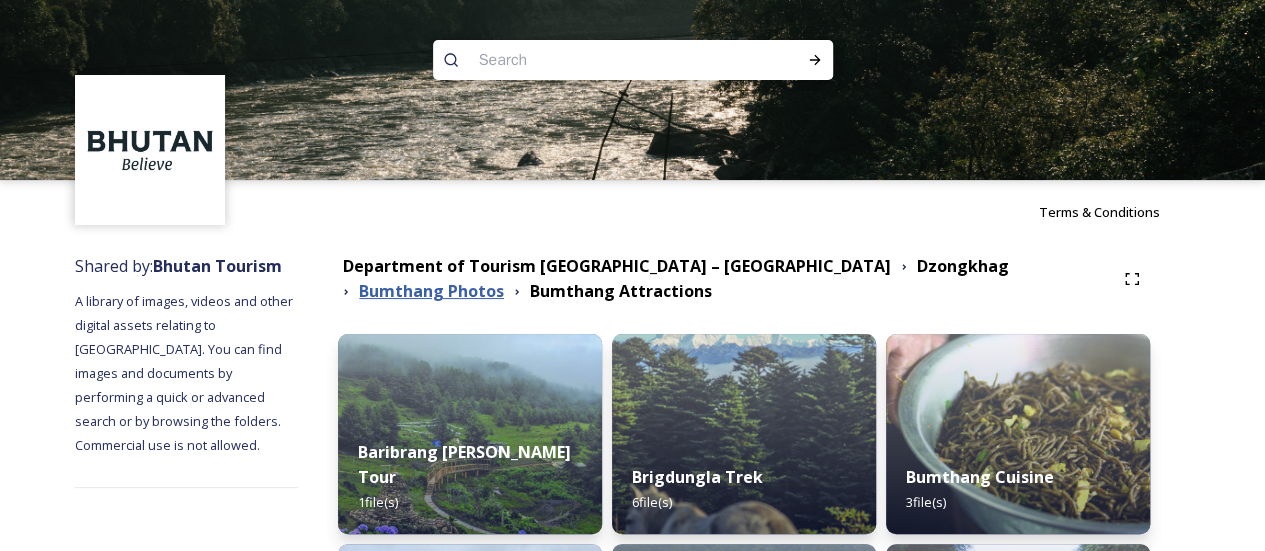 click on "Bumthang Photos" at bounding box center (431, 291) 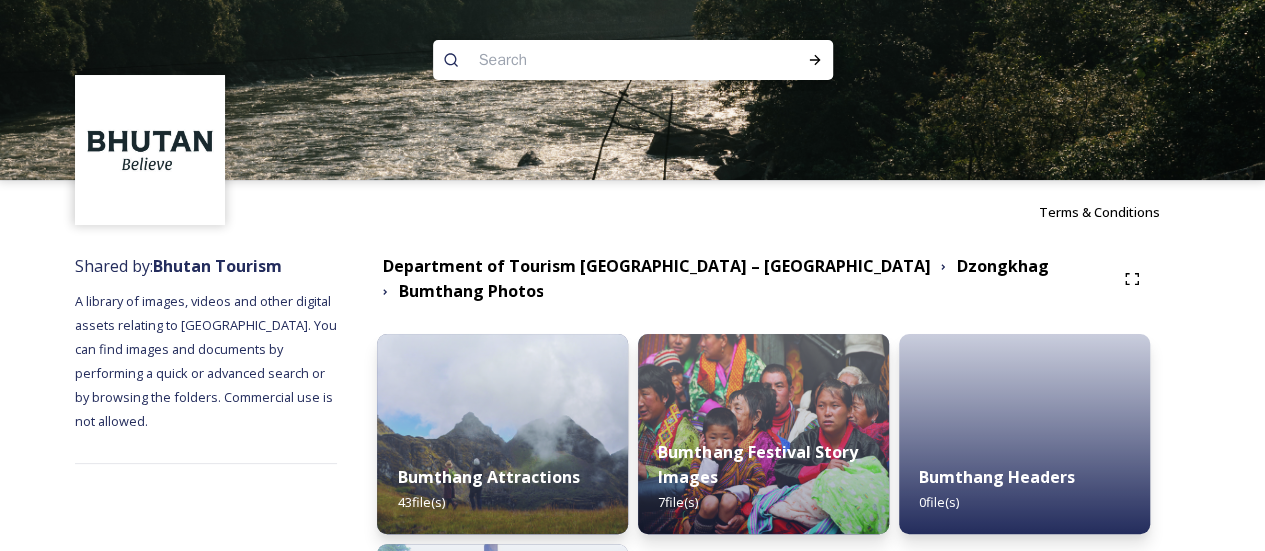 scroll, scrollTop: 272, scrollLeft: 0, axis: vertical 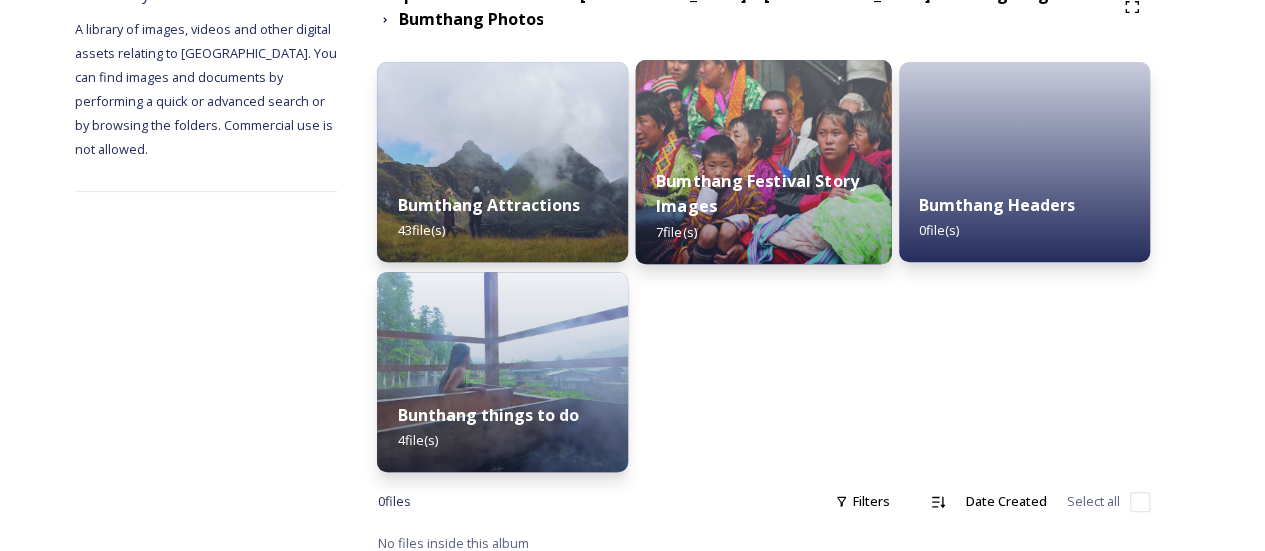 click on "Bumthang Festival Story Images" at bounding box center [757, 193] 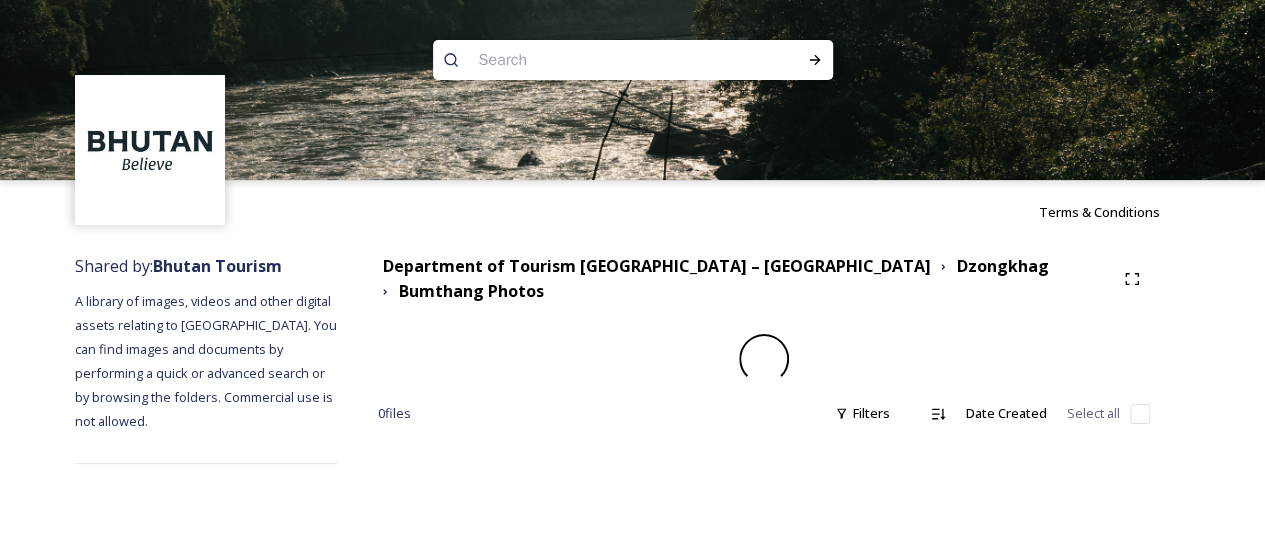 scroll, scrollTop: 0, scrollLeft: 0, axis: both 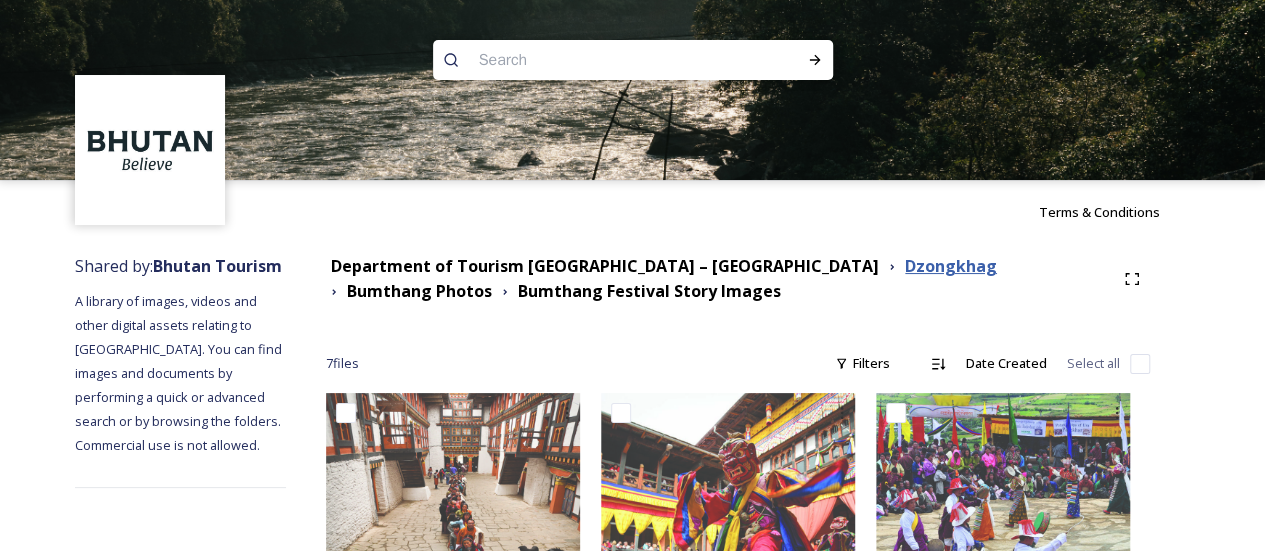 click on "Dzongkhag" at bounding box center [951, 266] 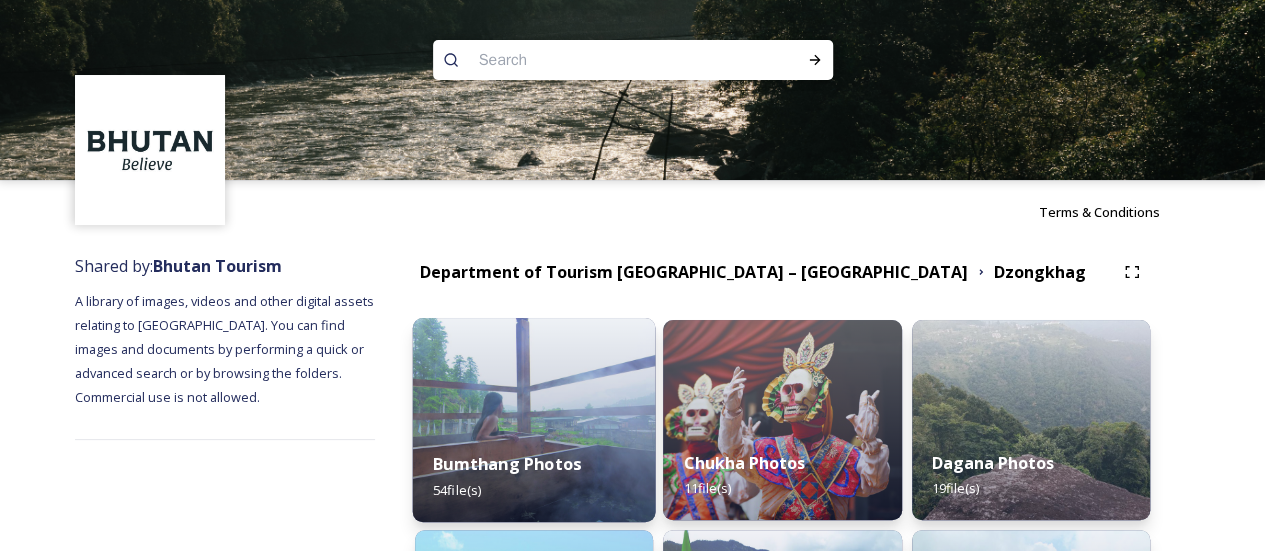 click on "Bumthang Photos 54  file(s)" at bounding box center (534, 476) 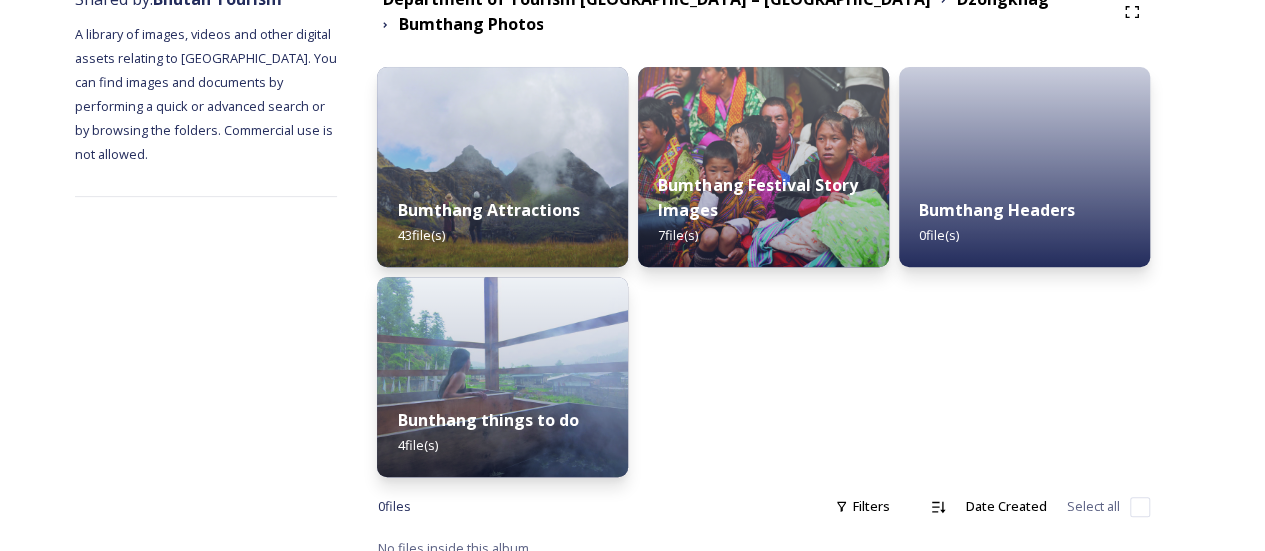 scroll, scrollTop: 272, scrollLeft: 0, axis: vertical 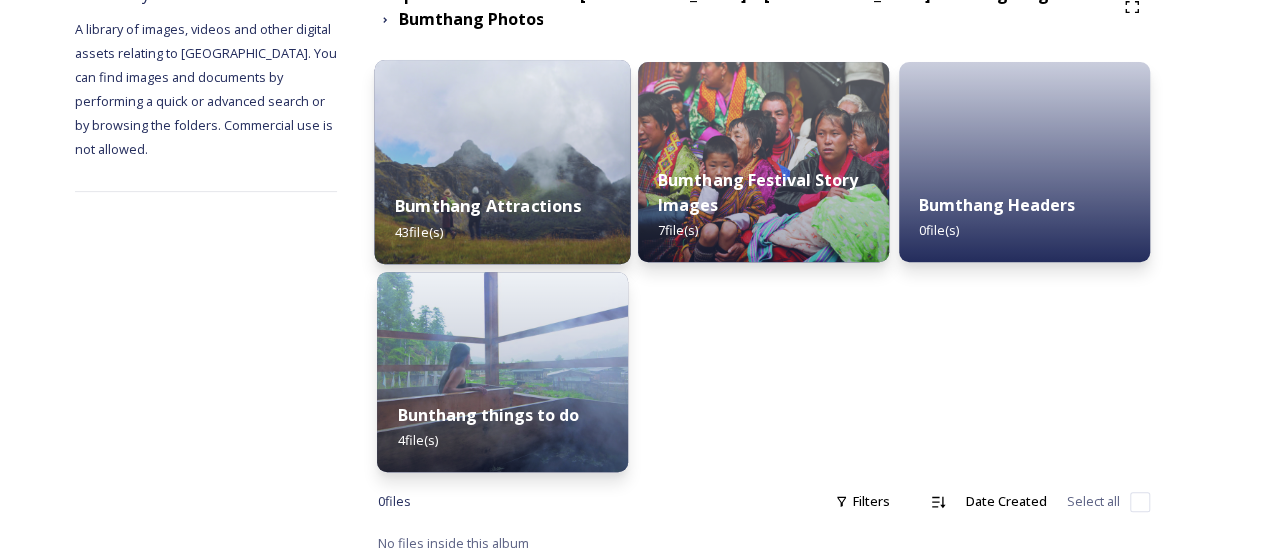 click on "Bumthang Attractions 43  file(s)" at bounding box center [503, 218] 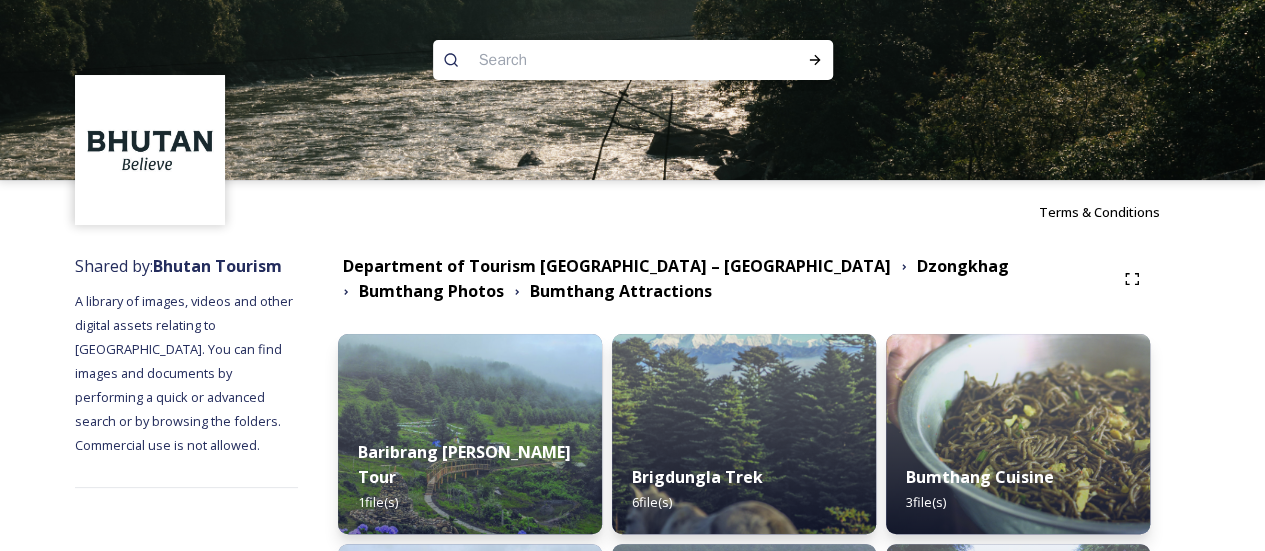 scroll, scrollTop: 482, scrollLeft: 0, axis: vertical 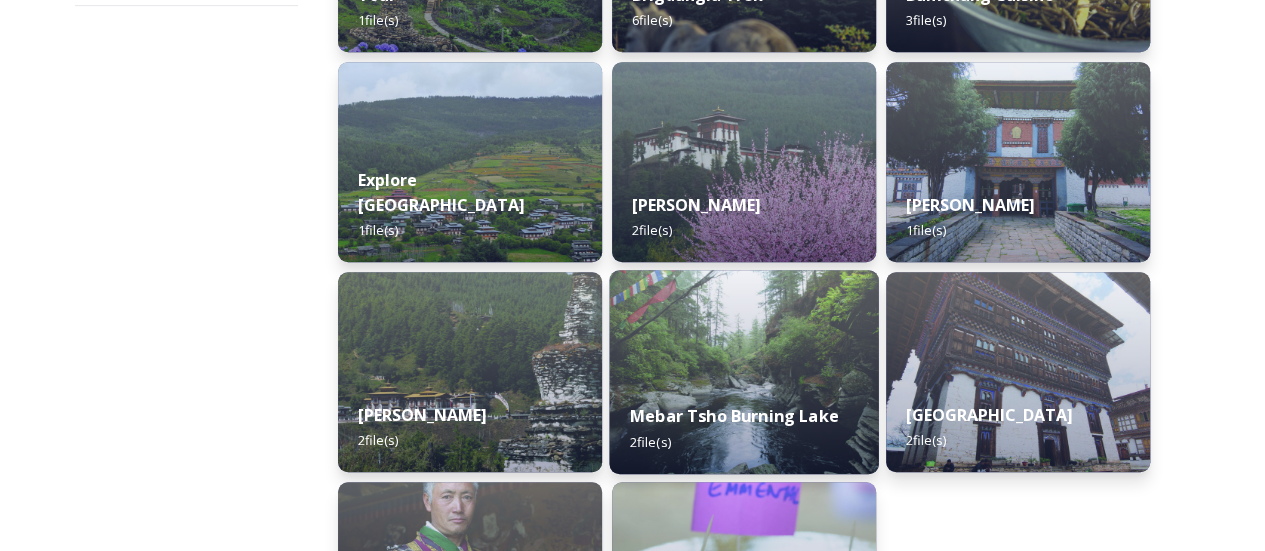 click on "Mebar Tsho Burning Lake" at bounding box center (734, 416) 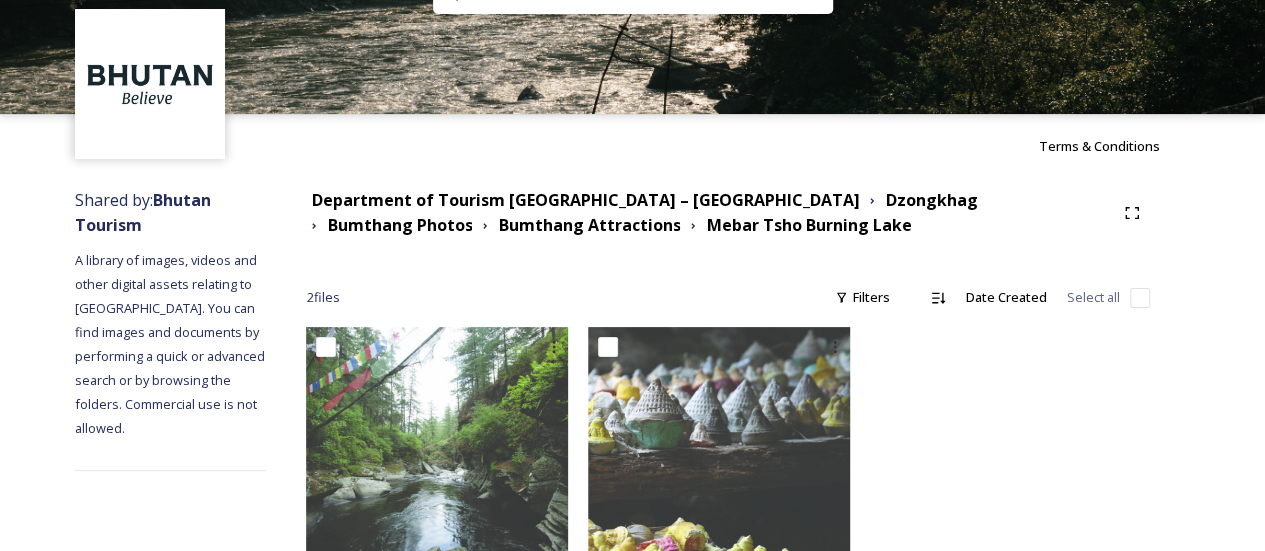 scroll, scrollTop: 0, scrollLeft: 0, axis: both 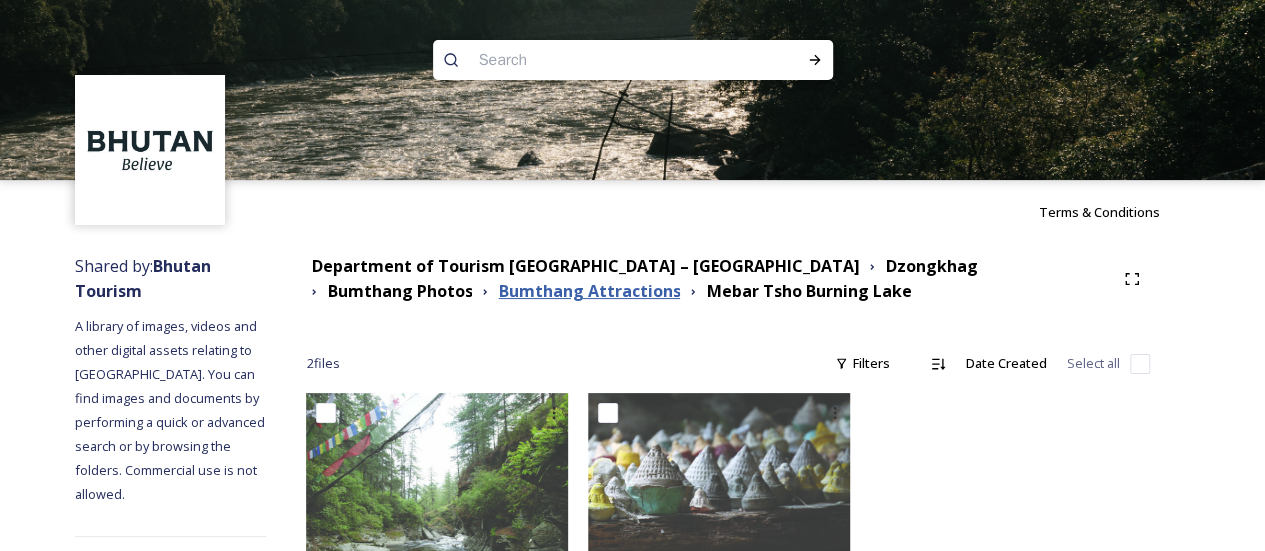 click on "Bumthang Attractions" at bounding box center [589, 291] 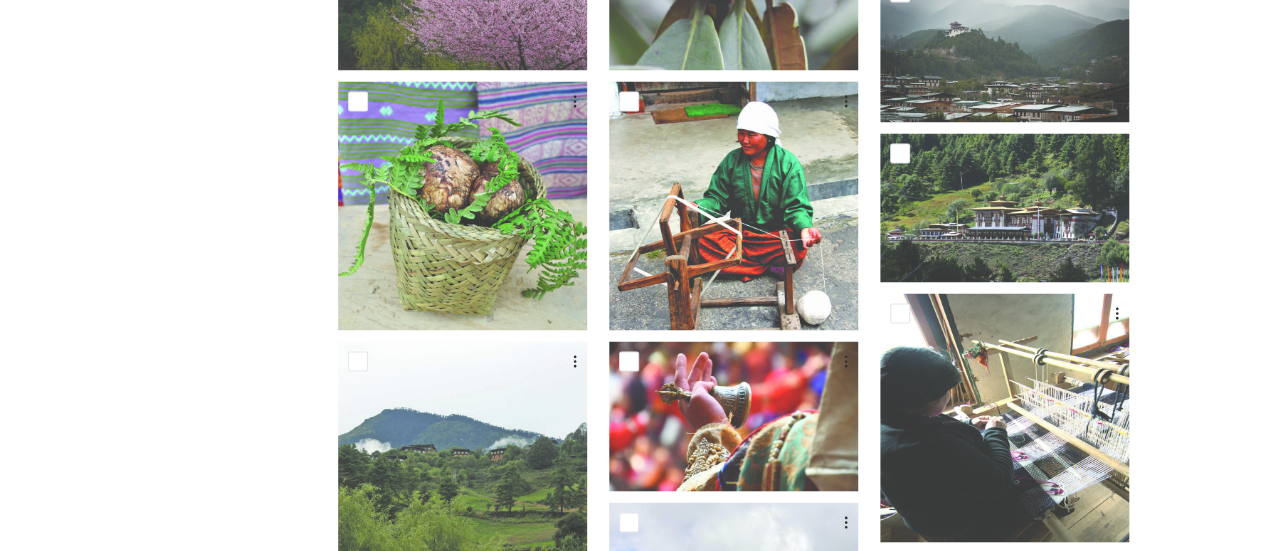 scroll, scrollTop: 1677, scrollLeft: 0, axis: vertical 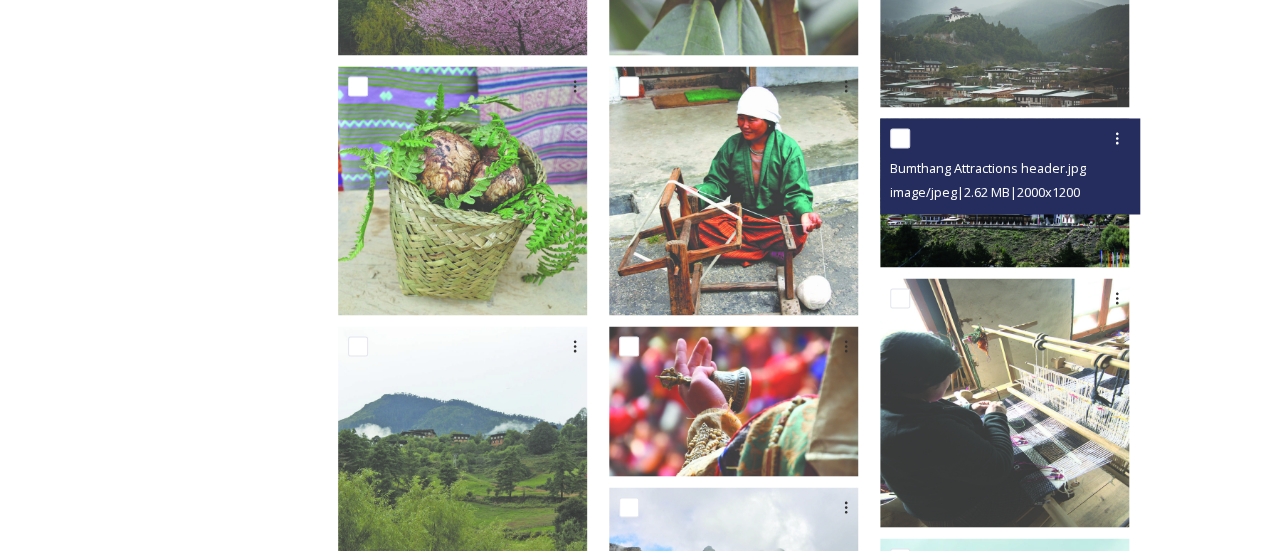 click at bounding box center (1004, 192) 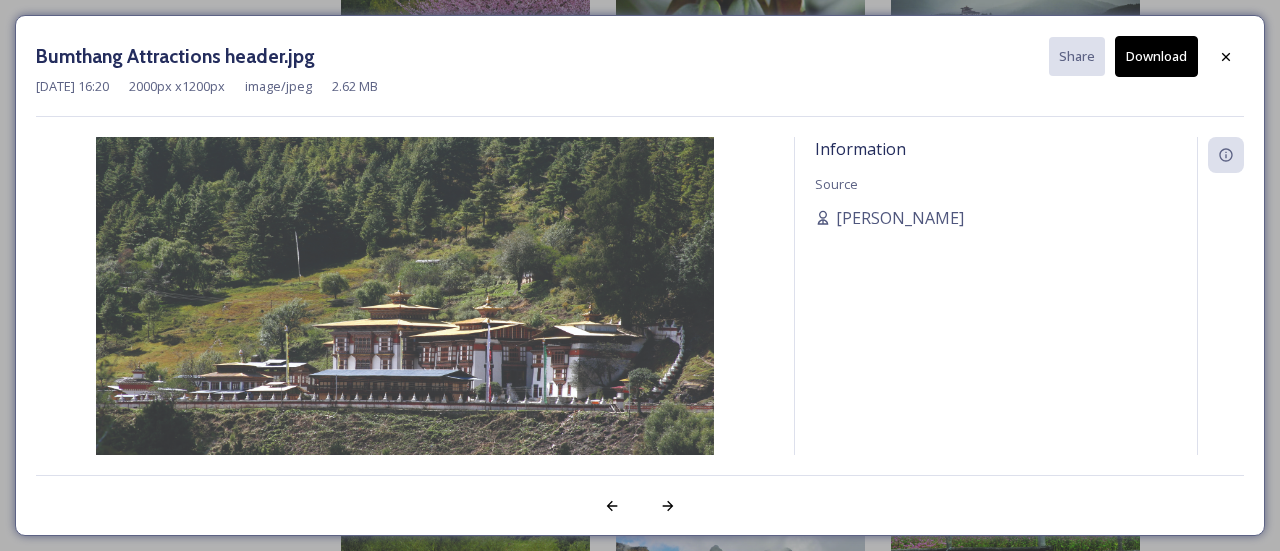 click on "Download" at bounding box center (1156, 56) 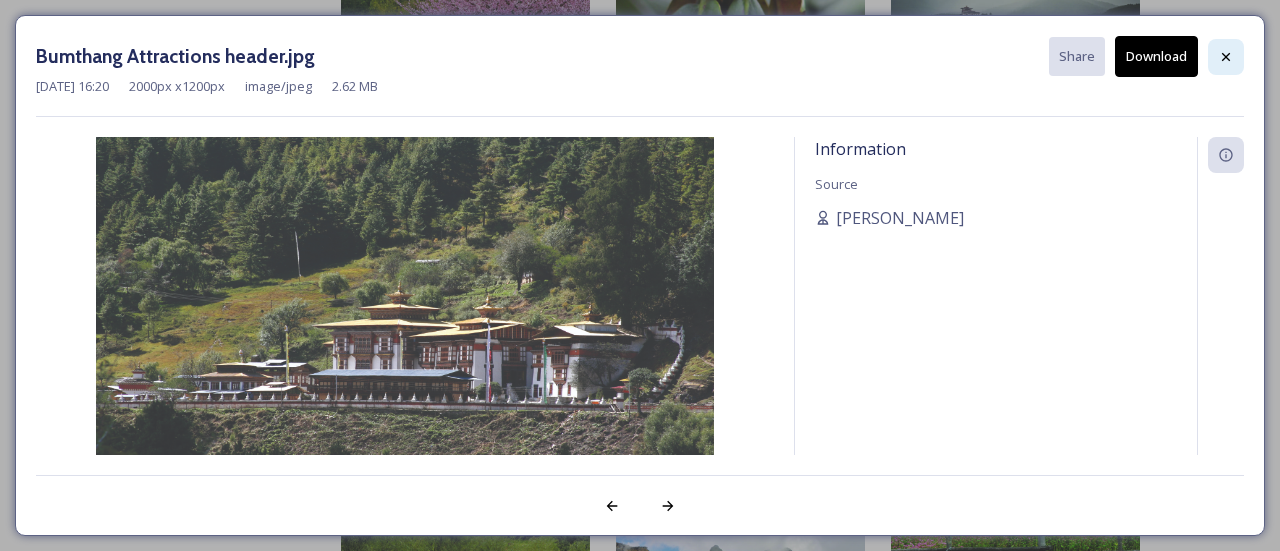 click at bounding box center [1226, 57] 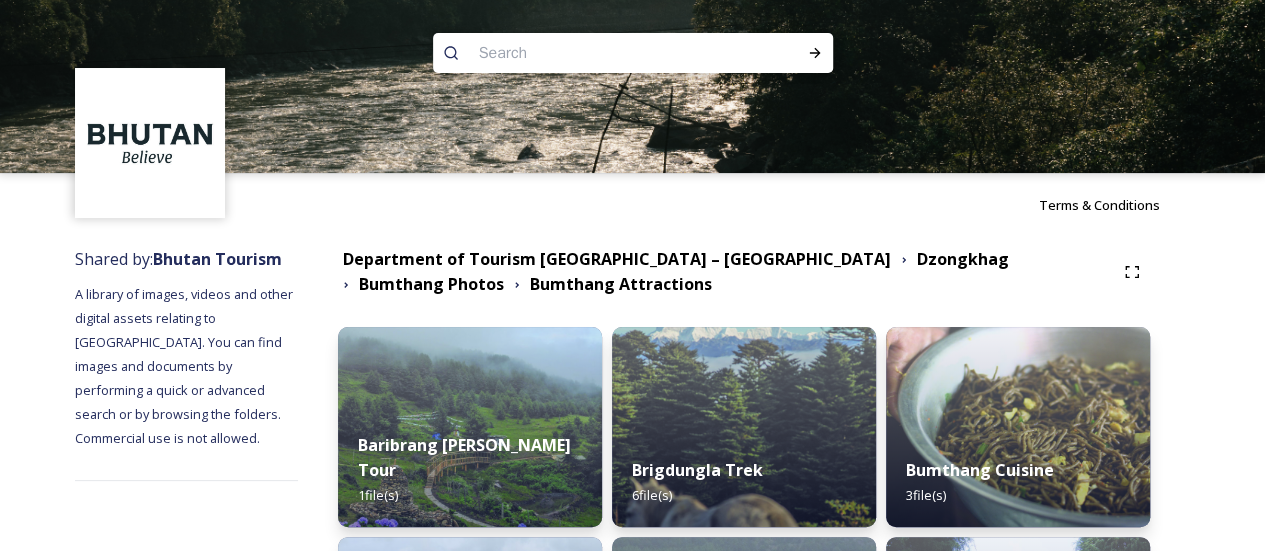 scroll, scrollTop: 0, scrollLeft: 0, axis: both 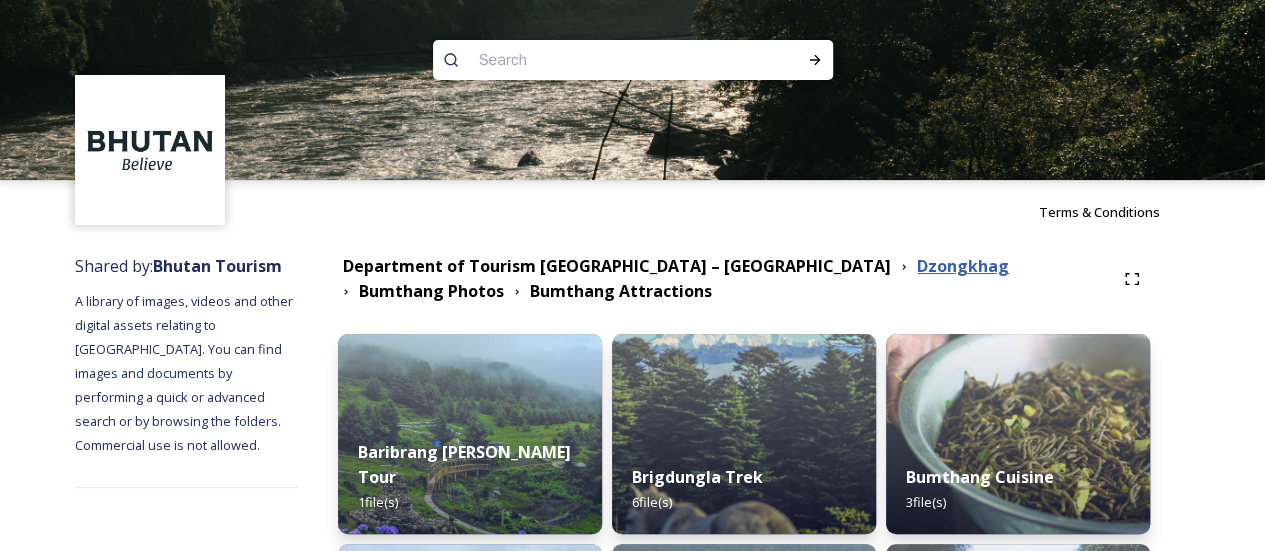 click on "Dzongkhag" at bounding box center [963, 266] 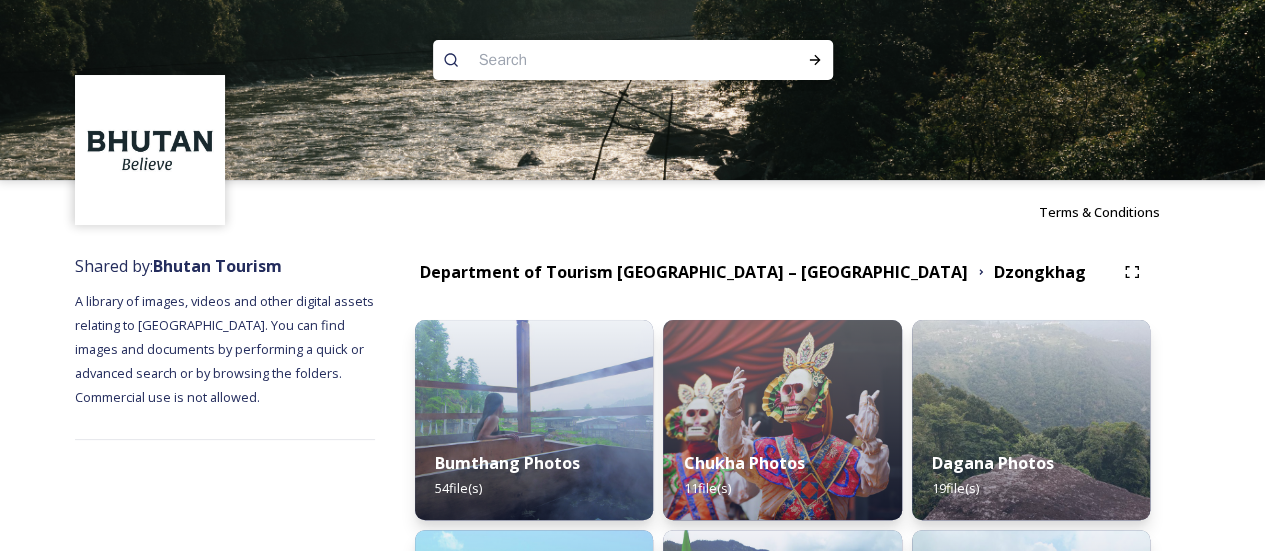 scroll, scrollTop: 482, scrollLeft: 0, axis: vertical 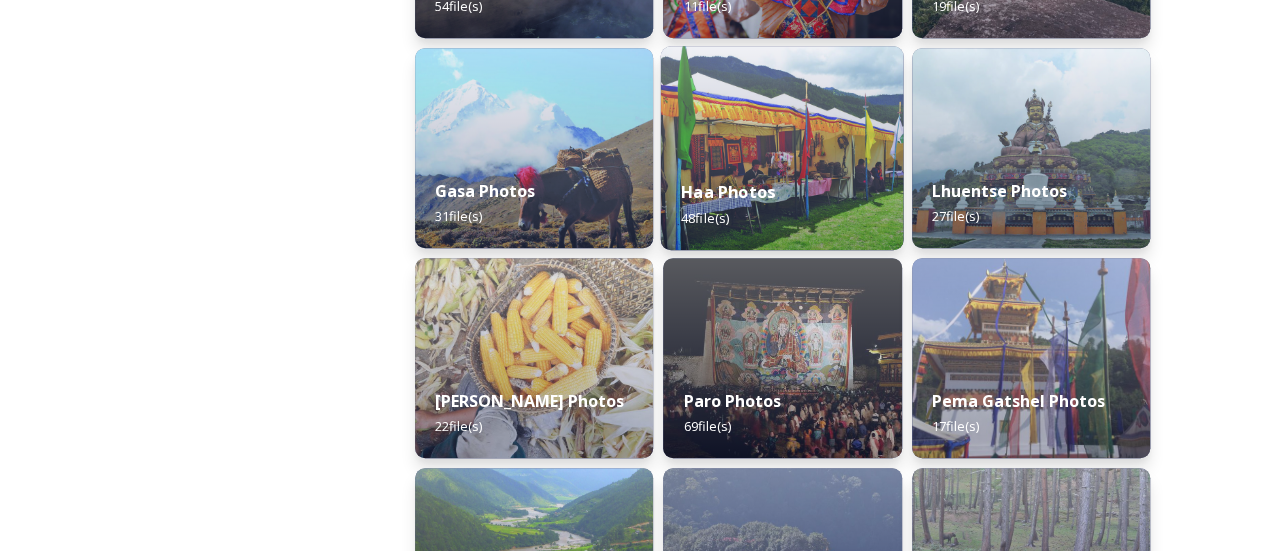 click on "Haa Photos 48  file(s)" at bounding box center (782, 204) 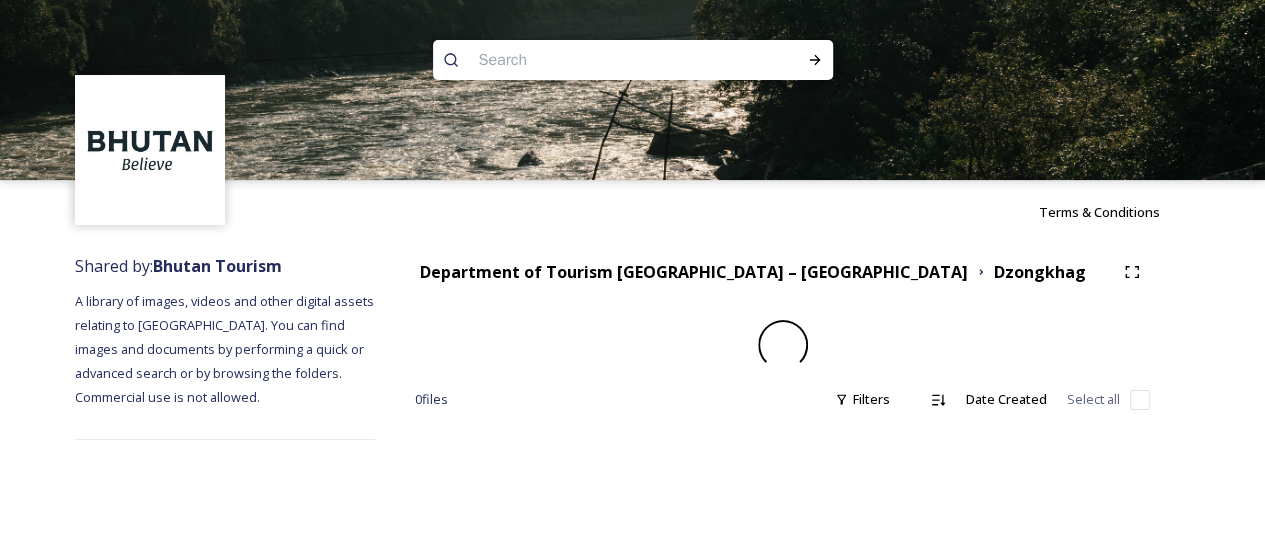 scroll, scrollTop: 0, scrollLeft: 0, axis: both 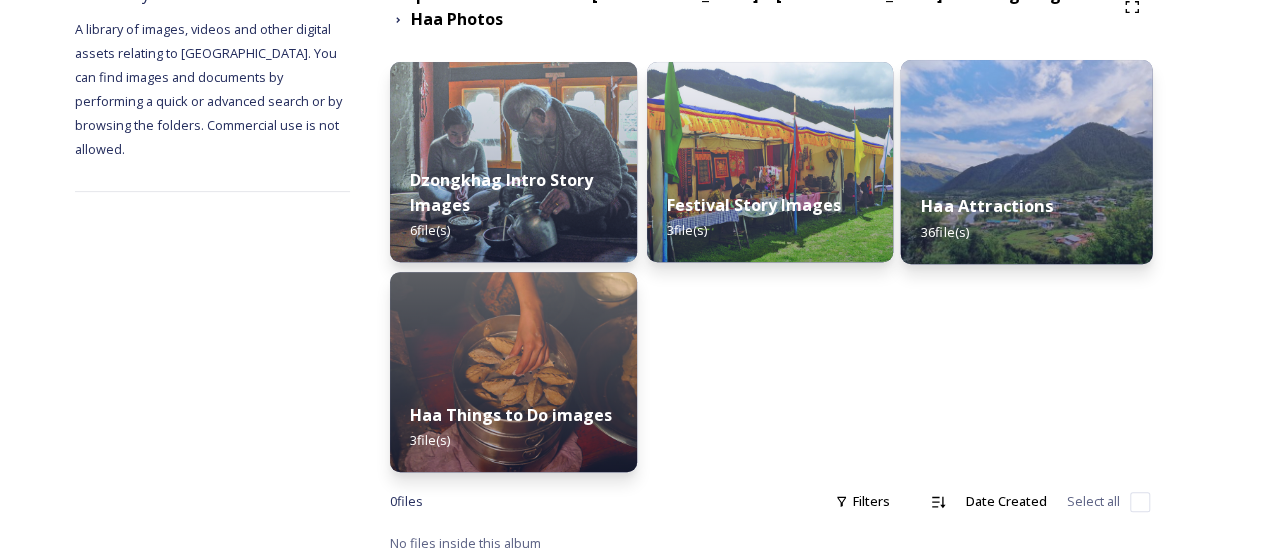 click at bounding box center (1027, 162) 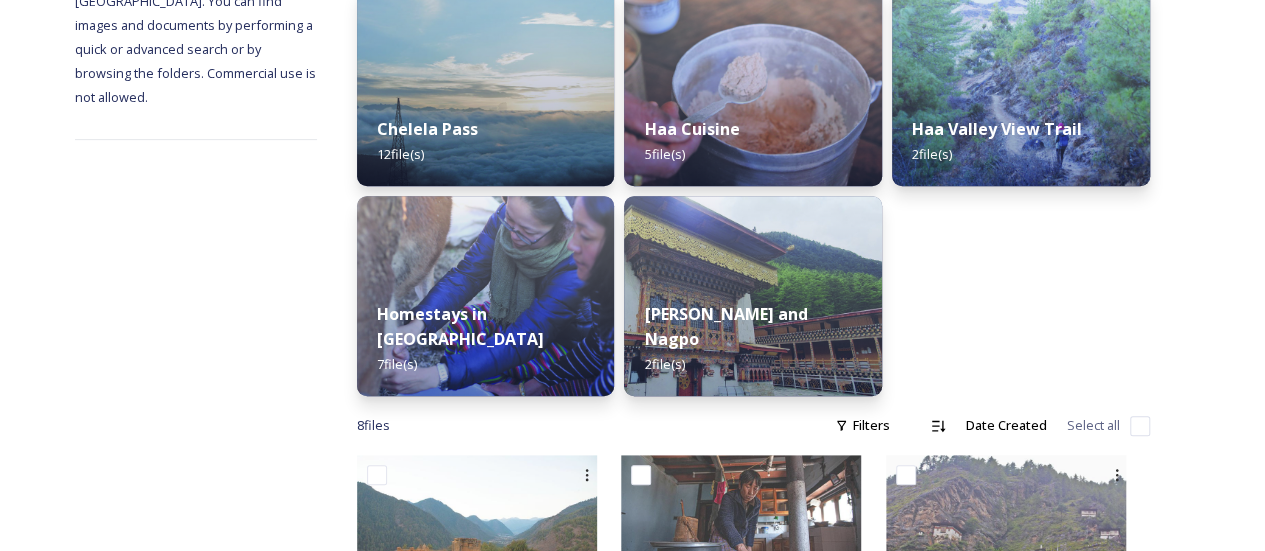 scroll, scrollTop: 328, scrollLeft: 0, axis: vertical 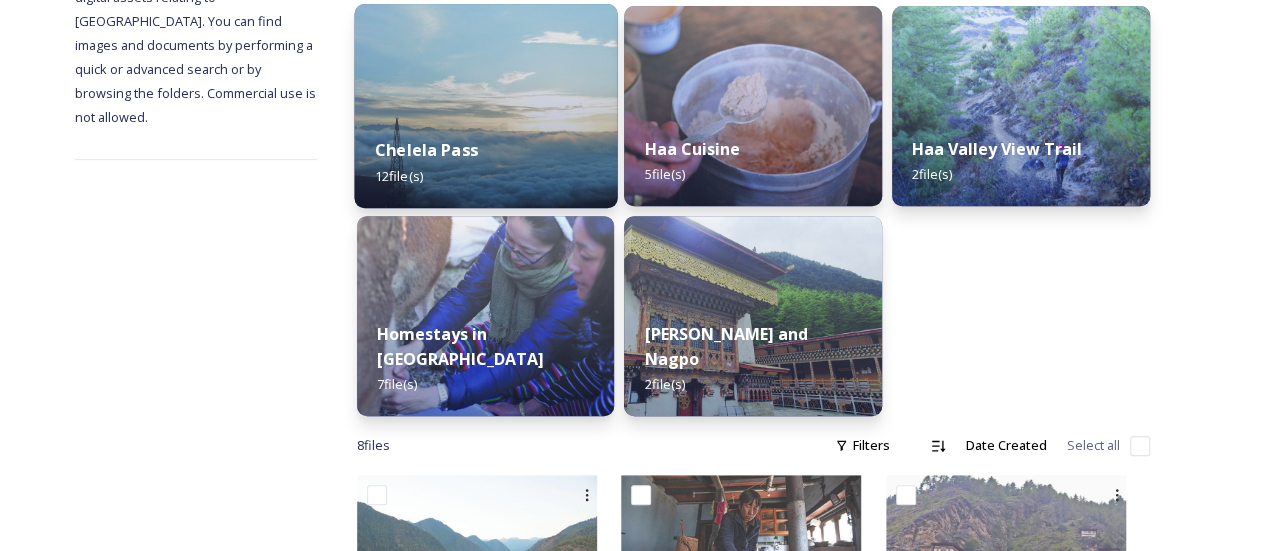 click at bounding box center (485, 106) 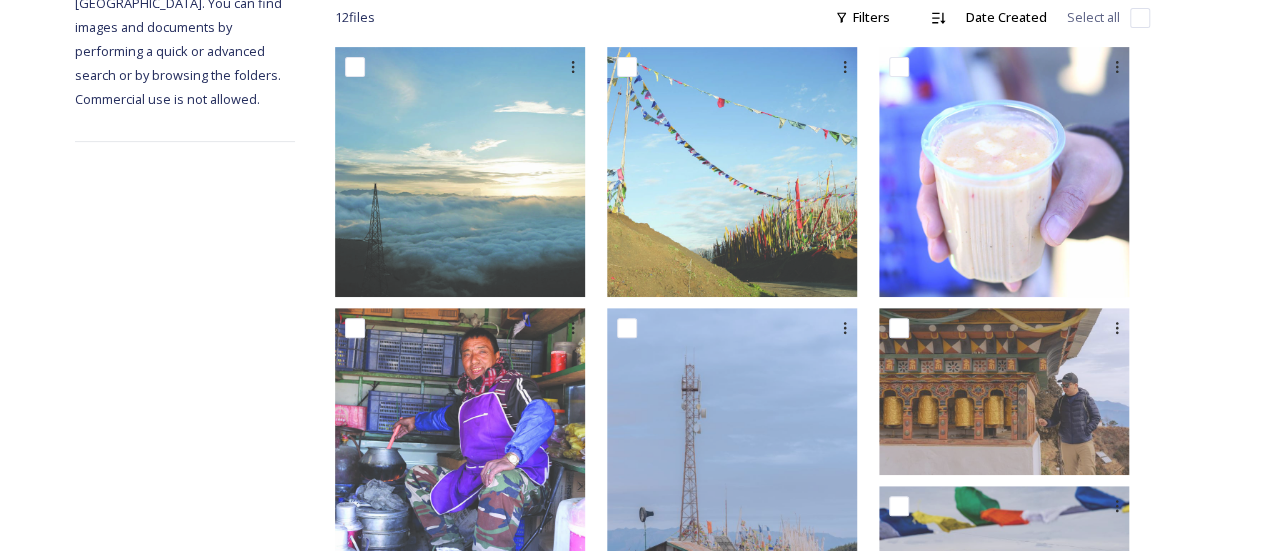 scroll, scrollTop: 327, scrollLeft: 0, axis: vertical 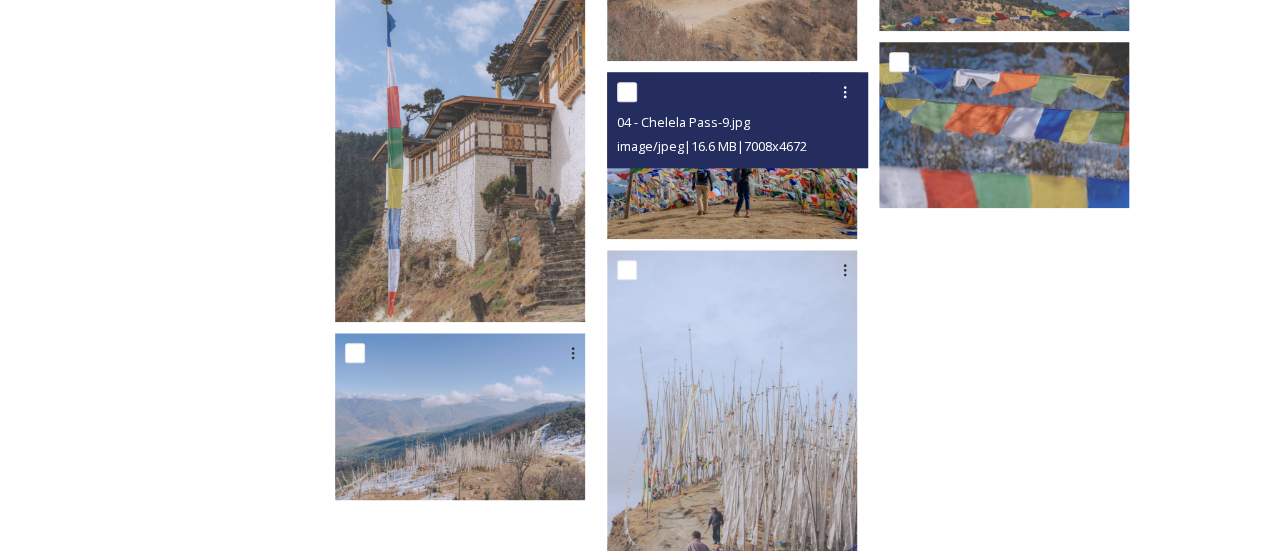 drag, startPoint x: 776, startPoint y: 180, endPoint x: 714, endPoint y: 205, distance: 66.85058 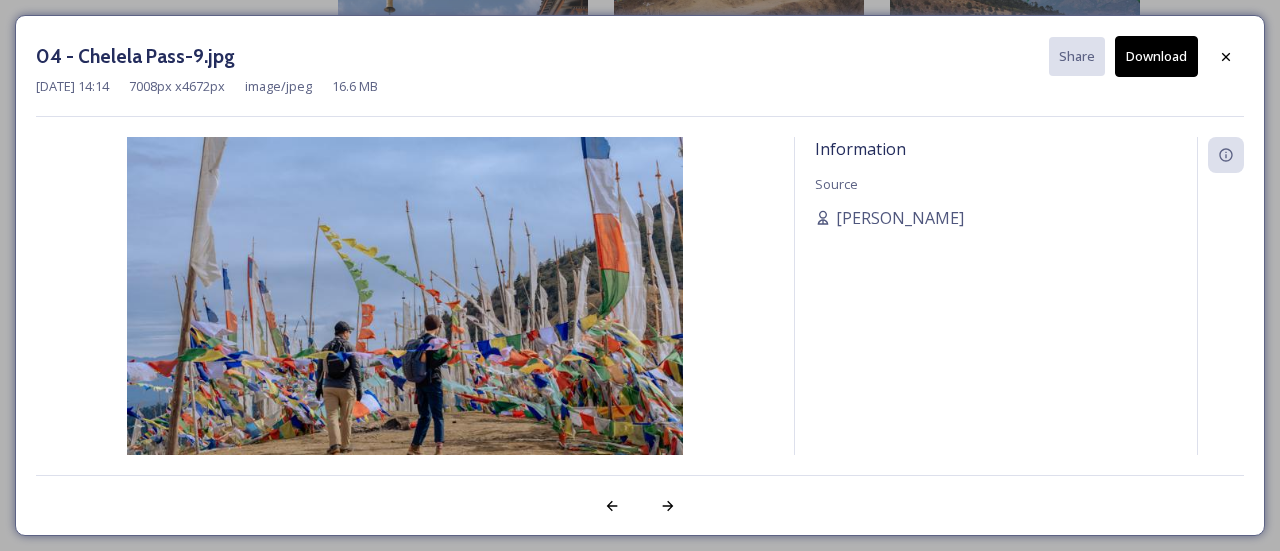 click on "Download" at bounding box center [1156, 56] 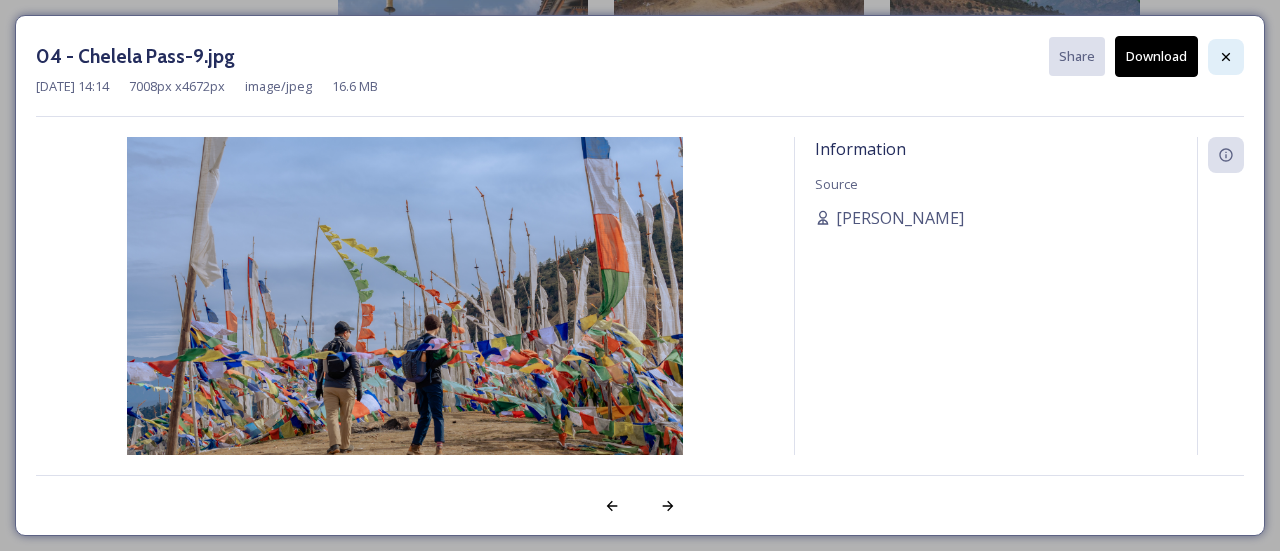 click 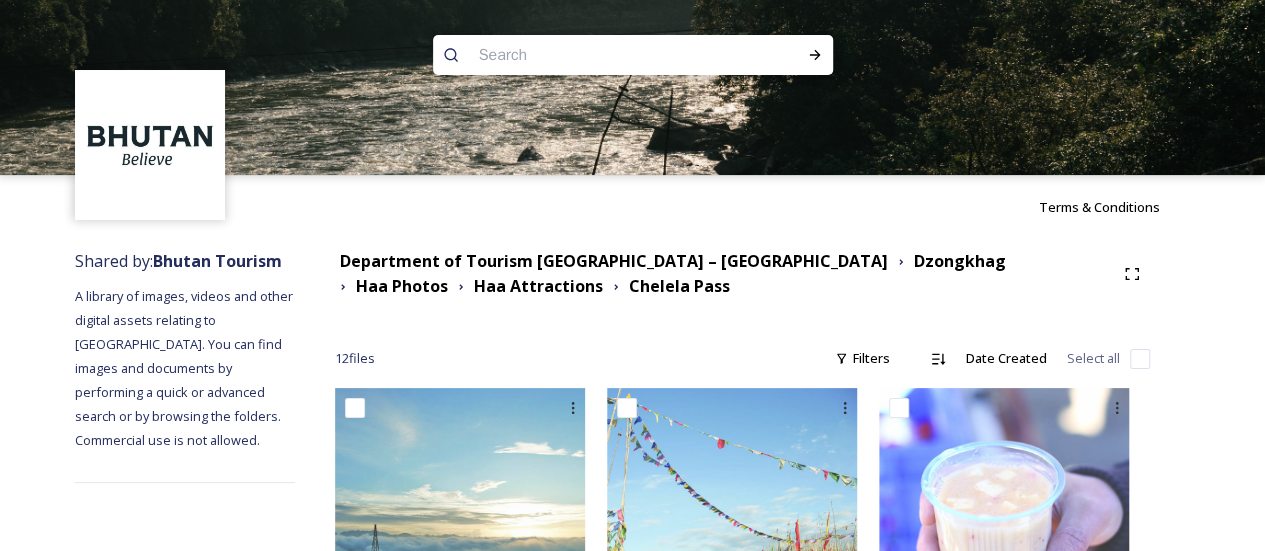 scroll, scrollTop: 0, scrollLeft: 0, axis: both 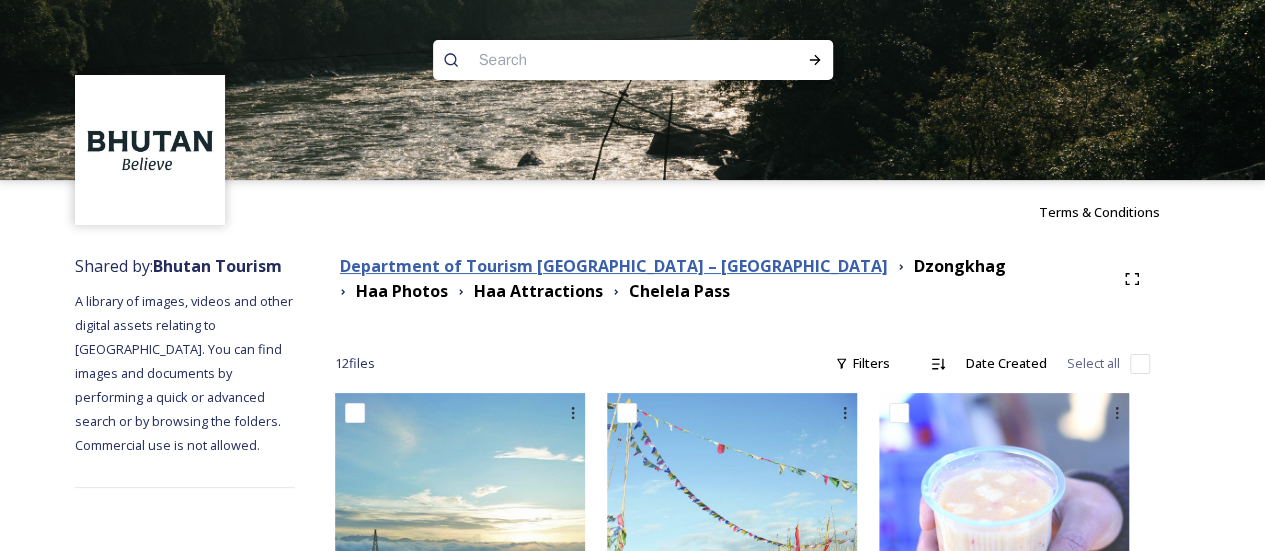 click on "Department of Tourism [GEOGRAPHIC_DATA] – [GEOGRAPHIC_DATA]" at bounding box center (614, 266) 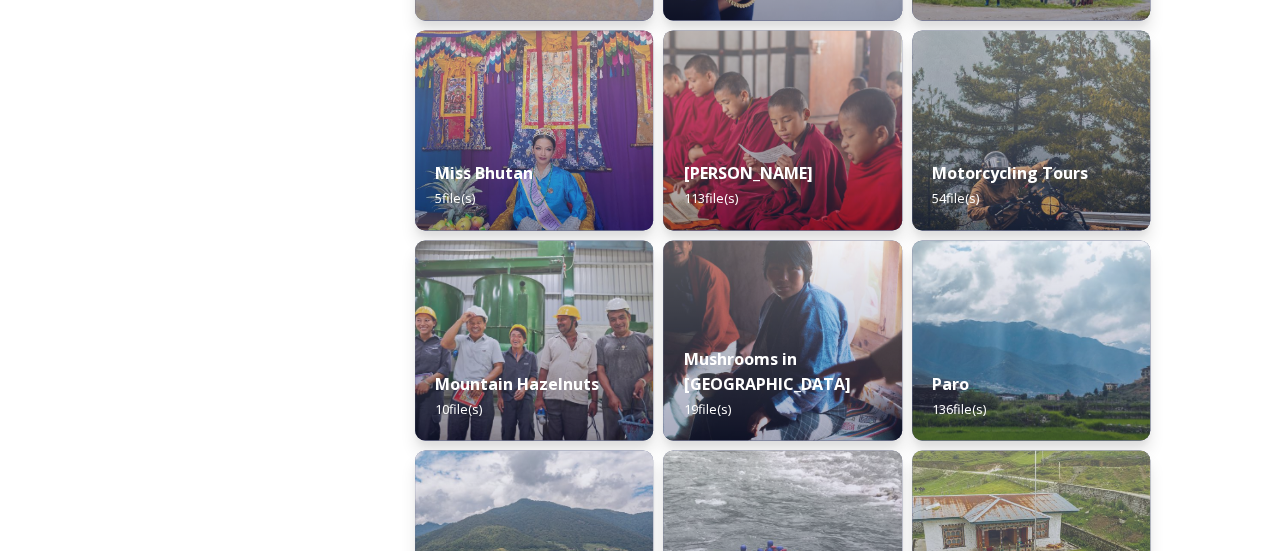 scroll, scrollTop: 1758, scrollLeft: 0, axis: vertical 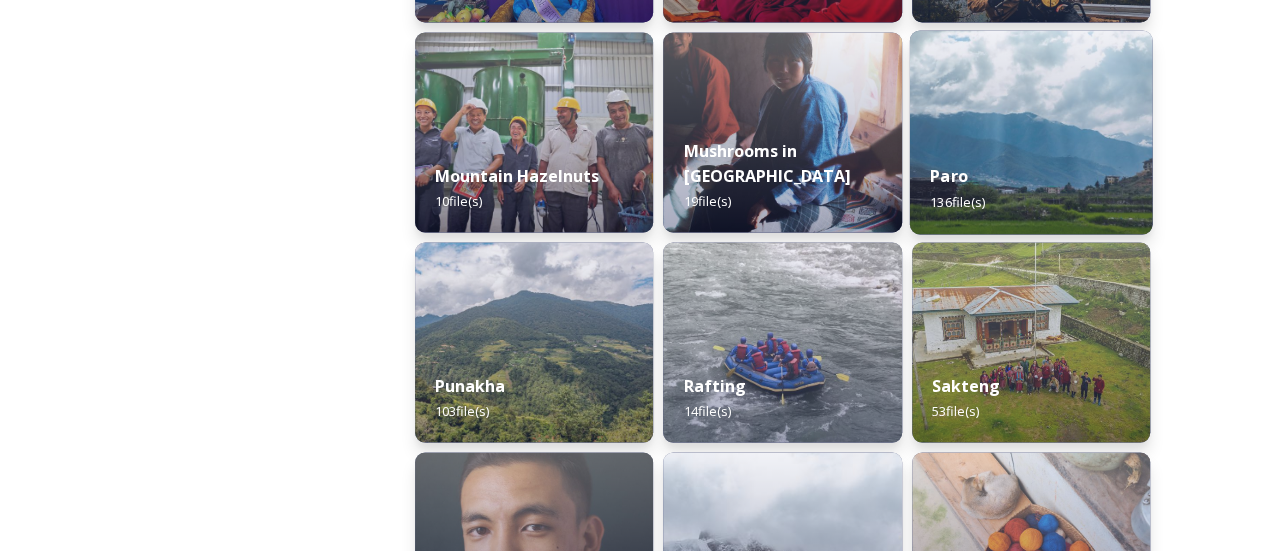 click on "Paro 136  file(s)" at bounding box center (1030, 188) 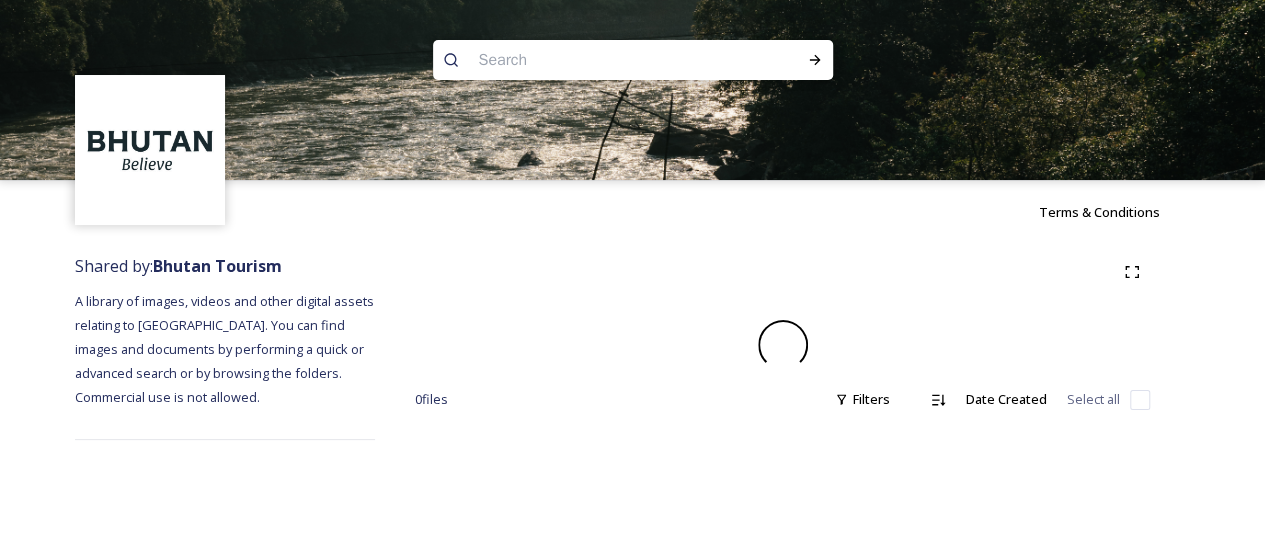 scroll, scrollTop: 0, scrollLeft: 0, axis: both 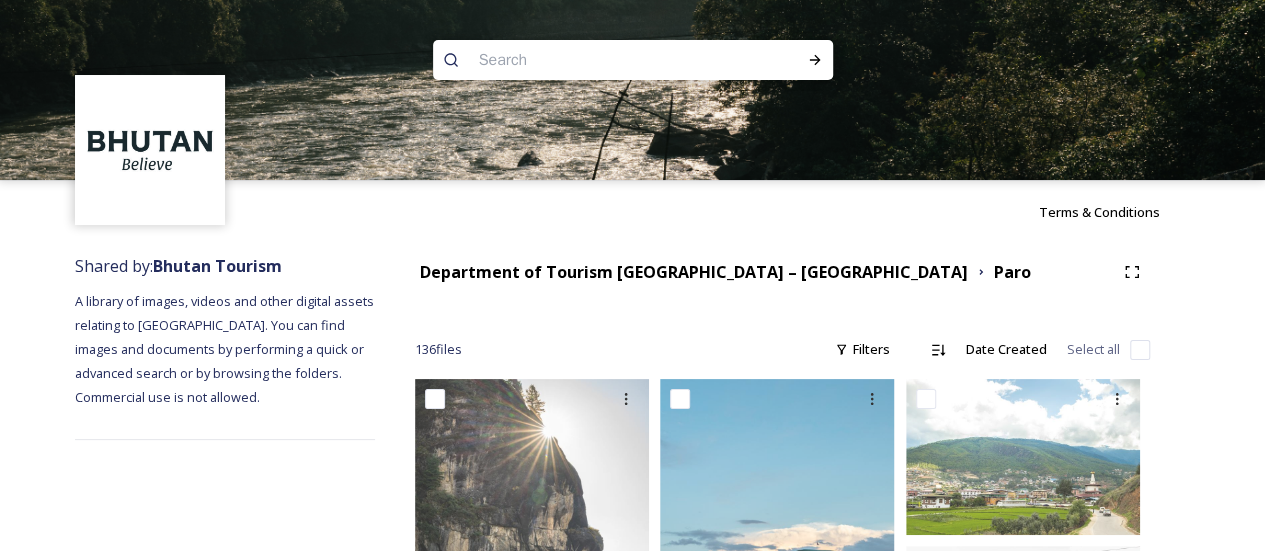 click at bounding box center [594, 60] 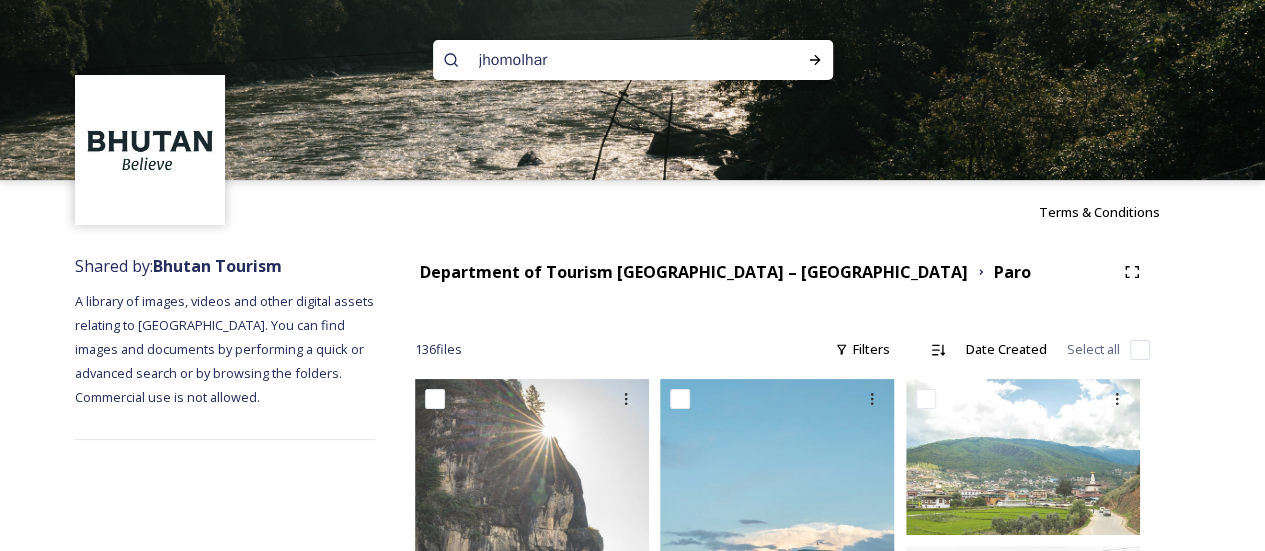 type on "jhomolhari" 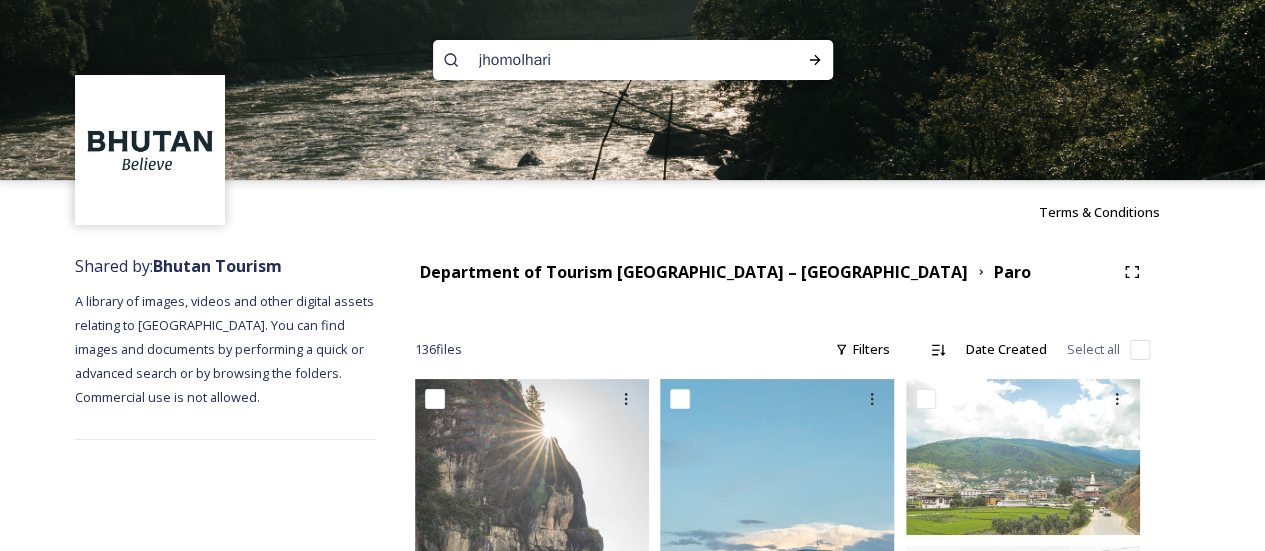 type 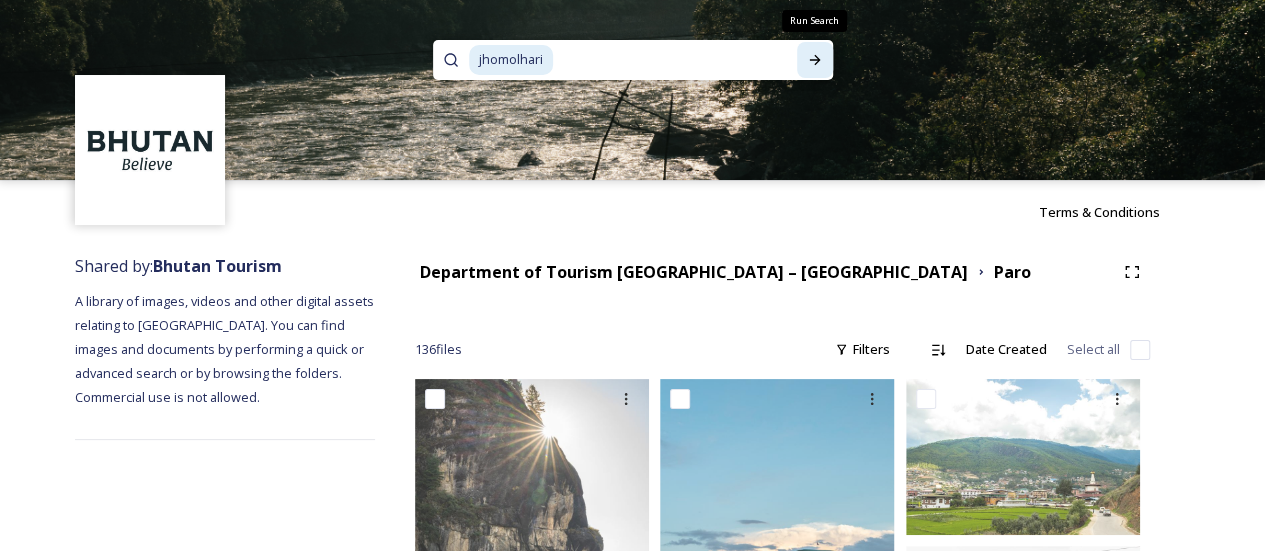 click 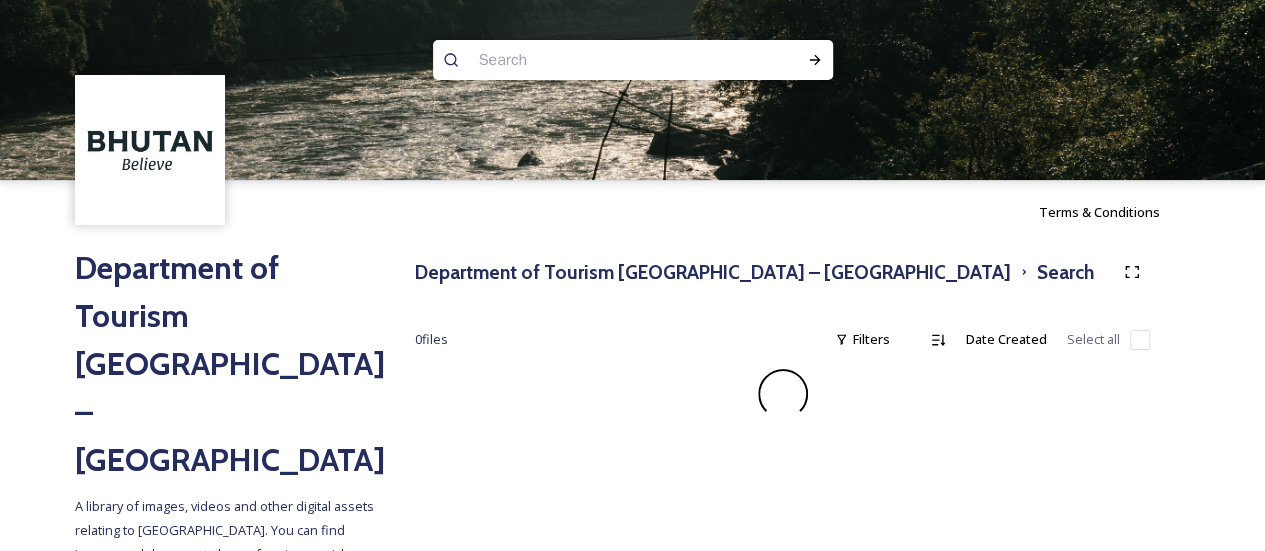 click at bounding box center [594, 60] 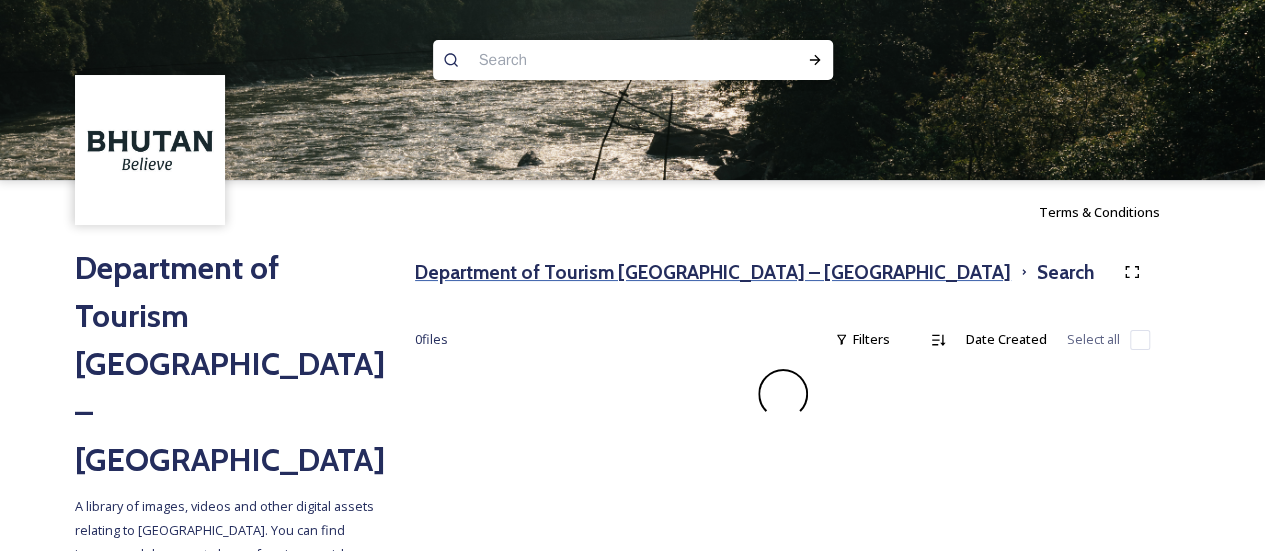 click on "Department of Tourism [GEOGRAPHIC_DATA] – [GEOGRAPHIC_DATA]" at bounding box center [713, 272] 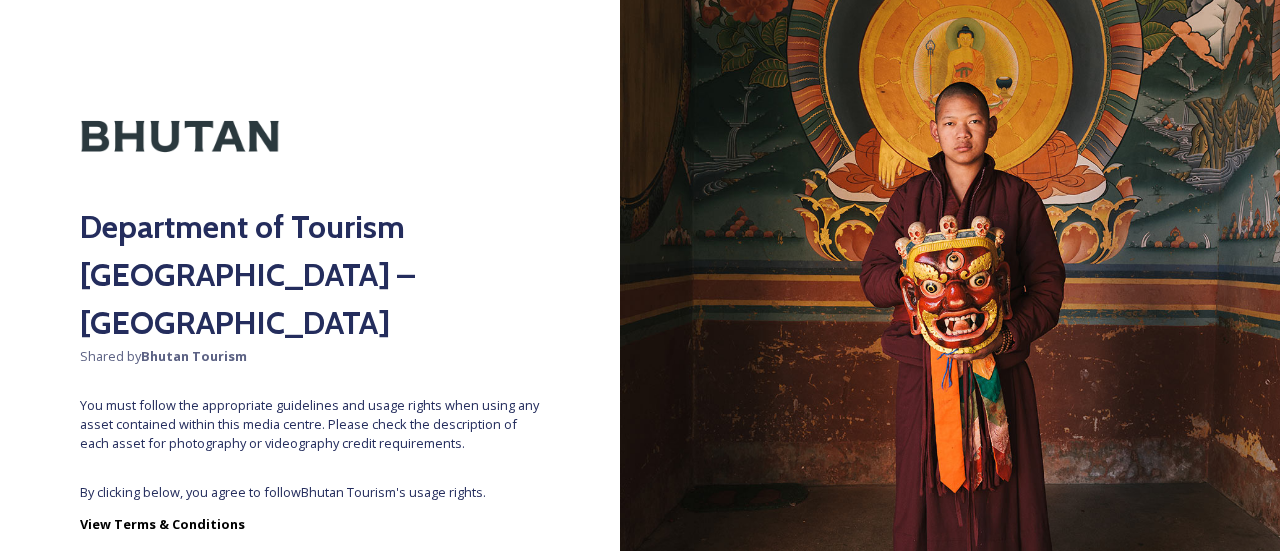 click on "Yes - Access Files" at bounding box center [310, 586] 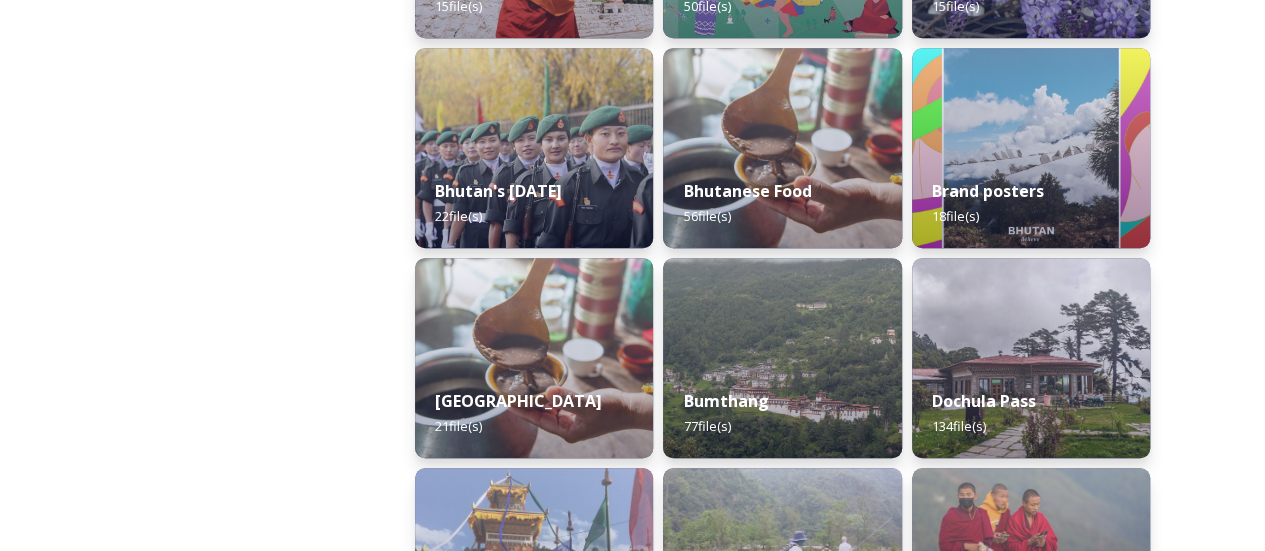 scroll, scrollTop: 964, scrollLeft: 0, axis: vertical 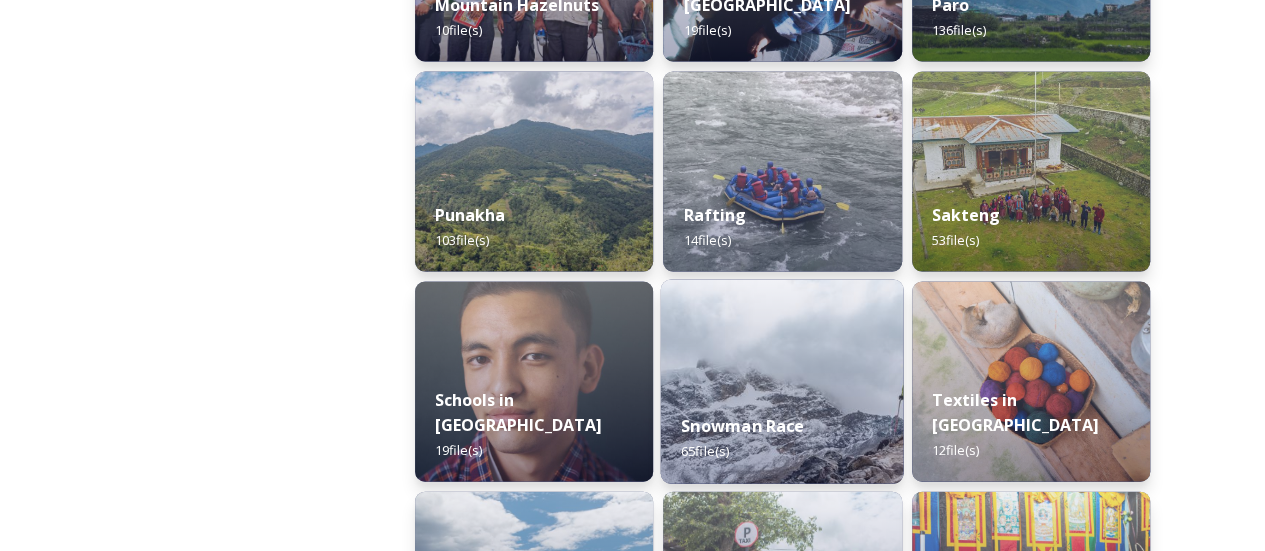 click on "Snowman Race  65  file(s)" at bounding box center [782, 438] 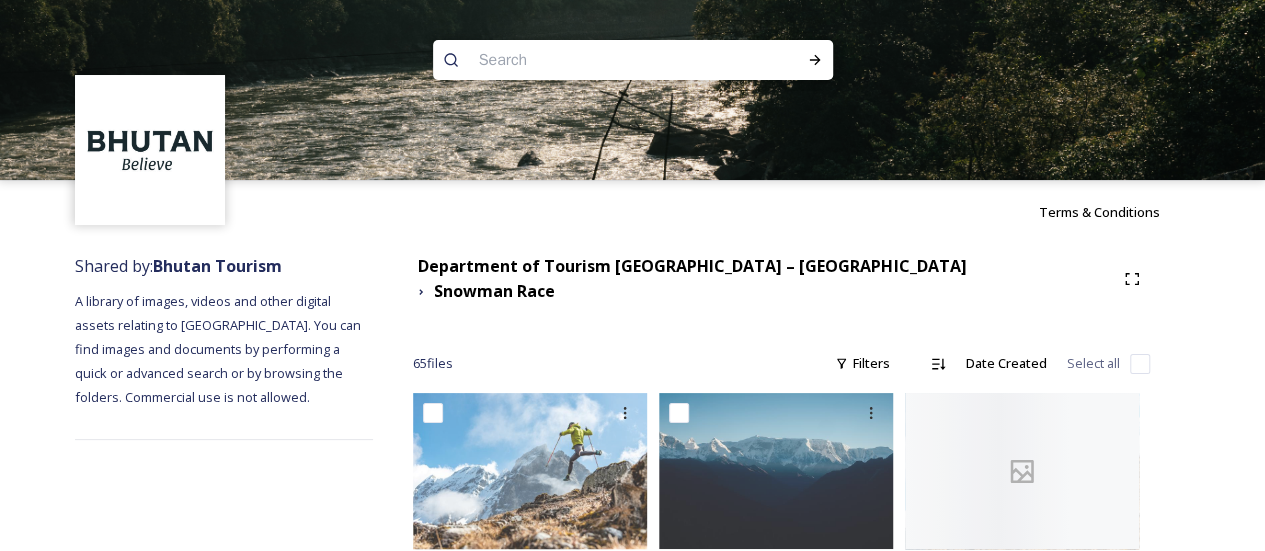 scroll, scrollTop: 482, scrollLeft: 0, axis: vertical 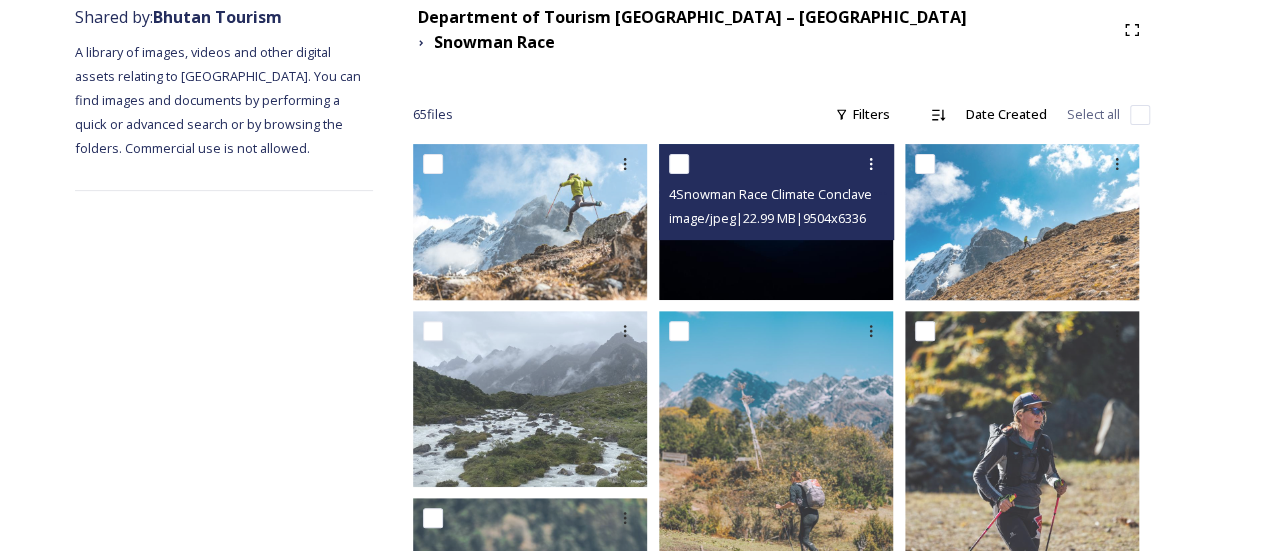 click at bounding box center (776, 222) 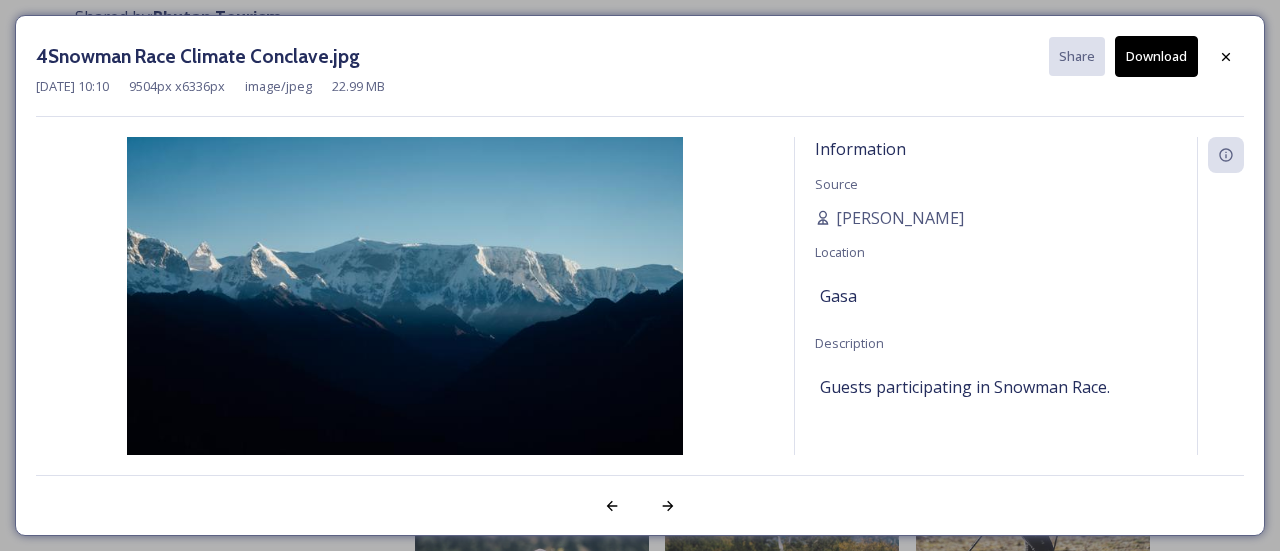 click on "Download" at bounding box center [1156, 56] 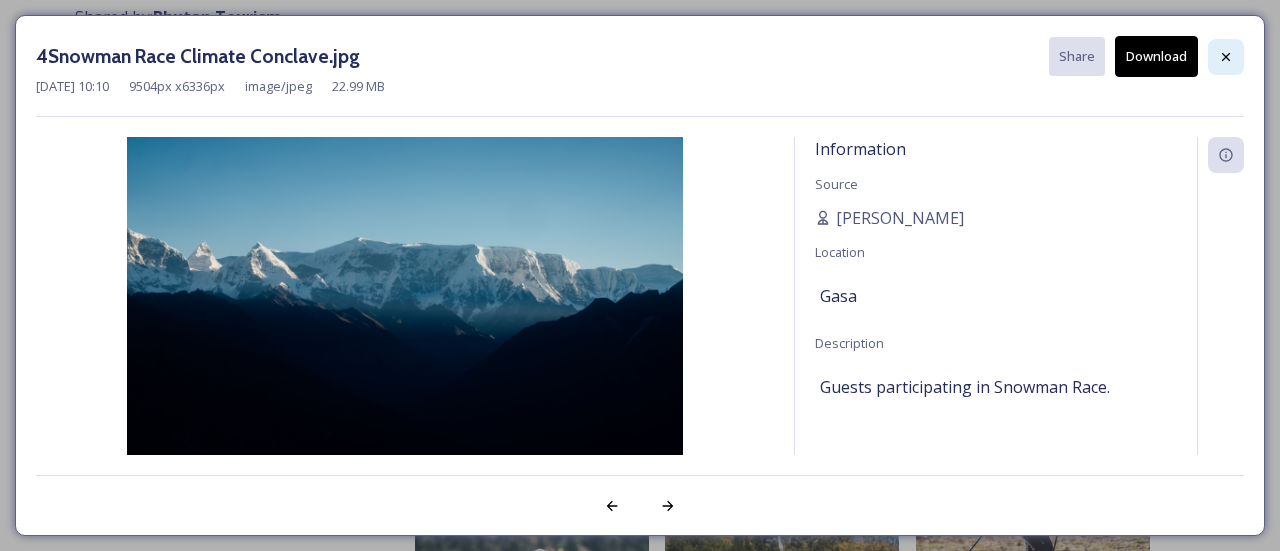 click 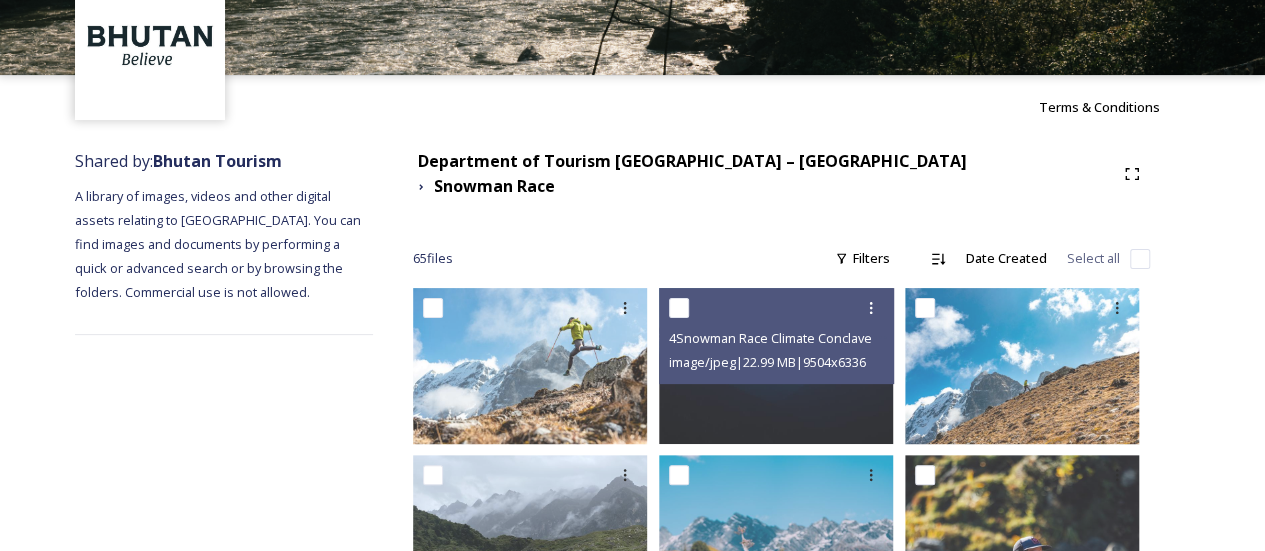 scroll, scrollTop: 0, scrollLeft: 0, axis: both 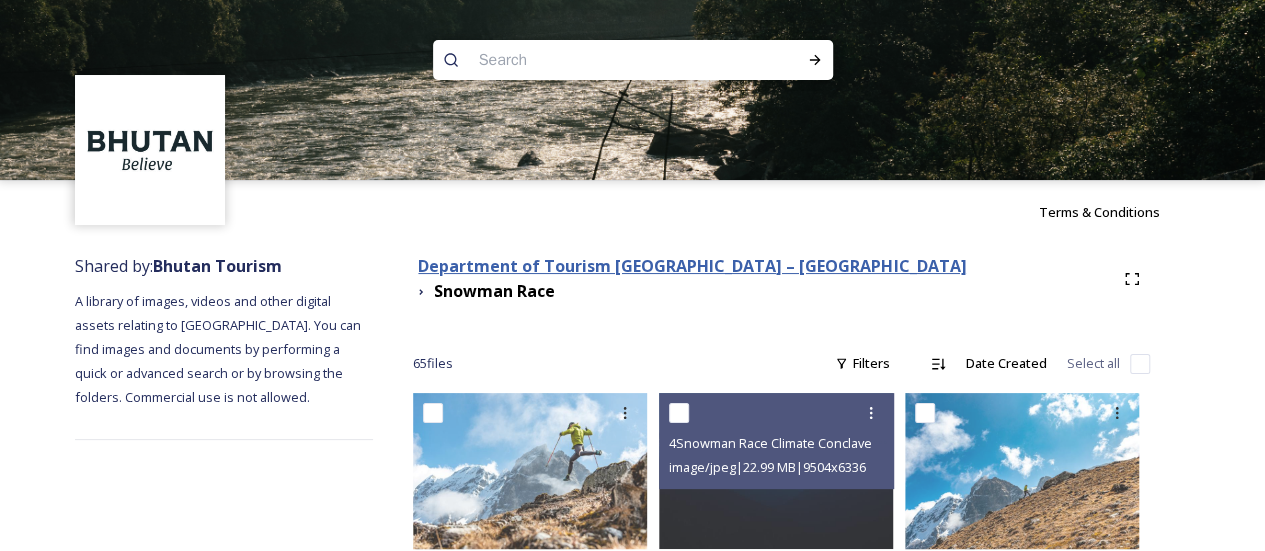 click on "Department of Tourism [GEOGRAPHIC_DATA] – [GEOGRAPHIC_DATA]" at bounding box center [692, 266] 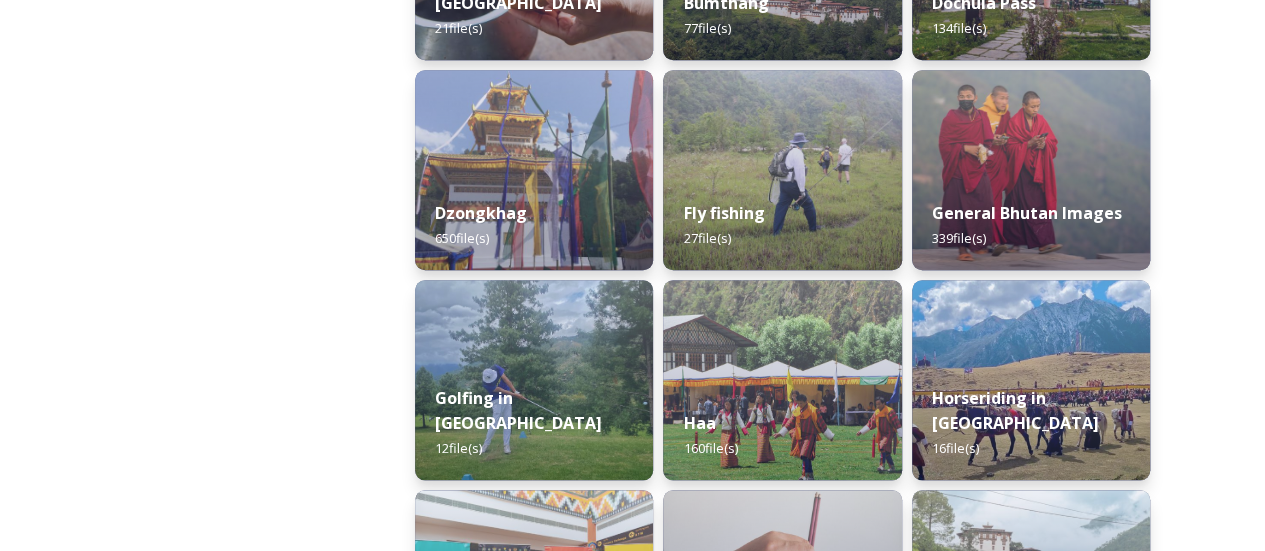 scroll, scrollTop: 875, scrollLeft: 0, axis: vertical 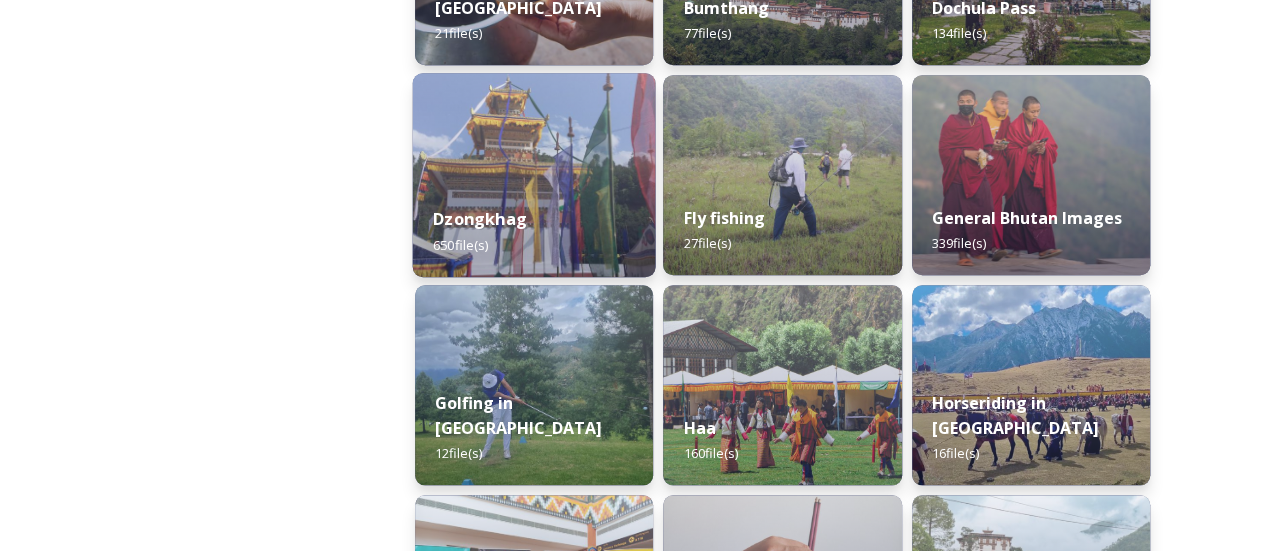 click on "Dzongkhag 650  file(s)" at bounding box center (534, 231) 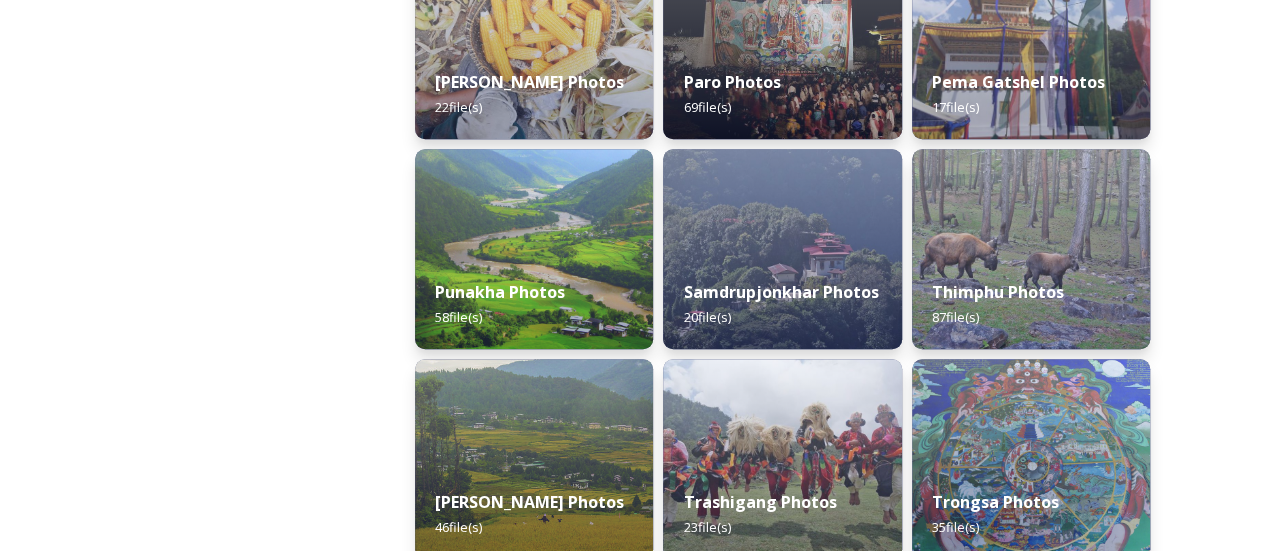 scroll, scrollTop: 814, scrollLeft: 0, axis: vertical 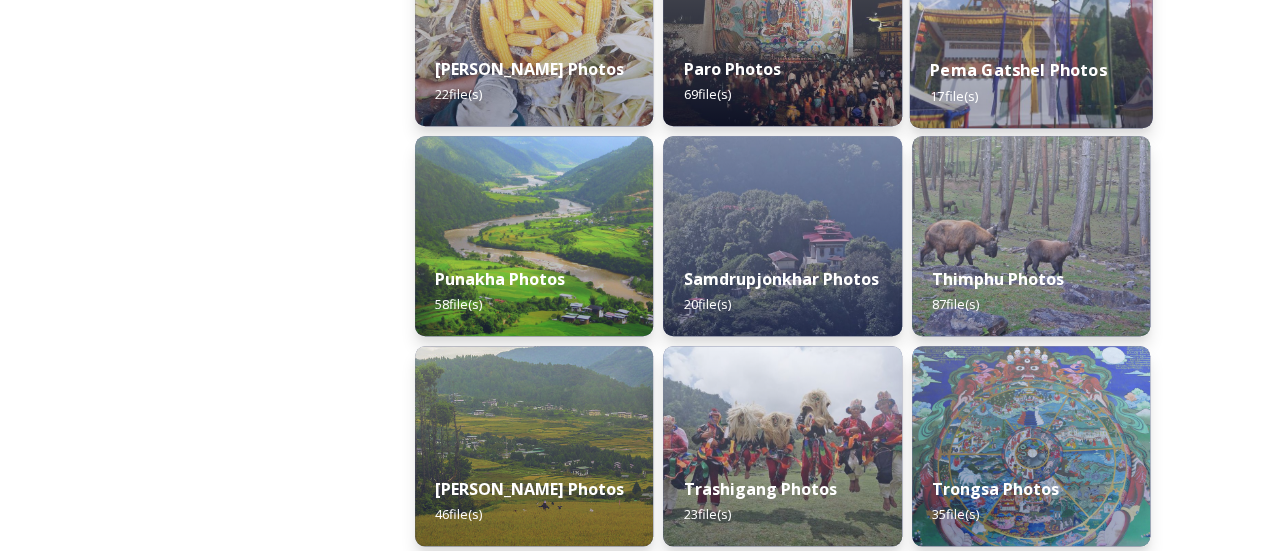 click on "Pema Gatshel Photos 17  file(s)" at bounding box center (1030, 82) 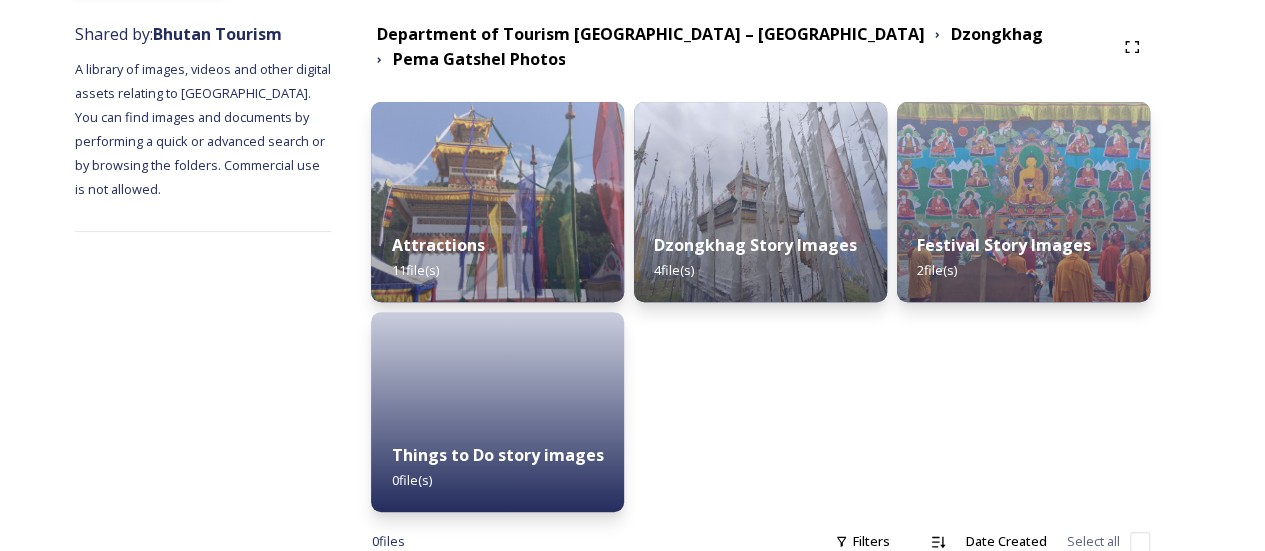 scroll, scrollTop: 234, scrollLeft: 0, axis: vertical 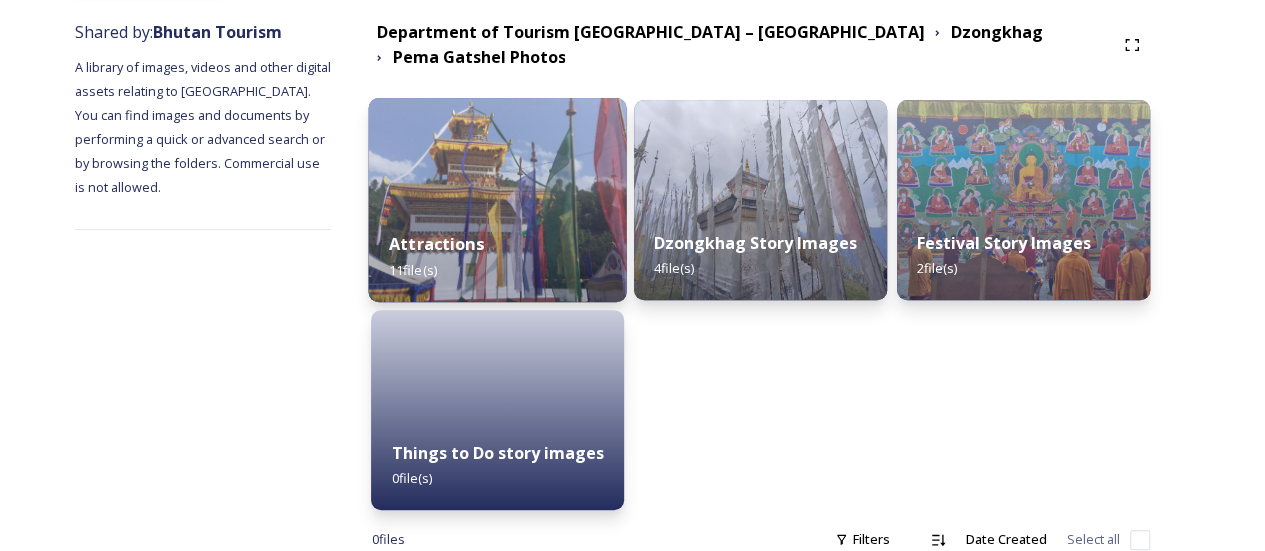 click on "Attractions 11  file(s)" at bounding box center [498, 256] 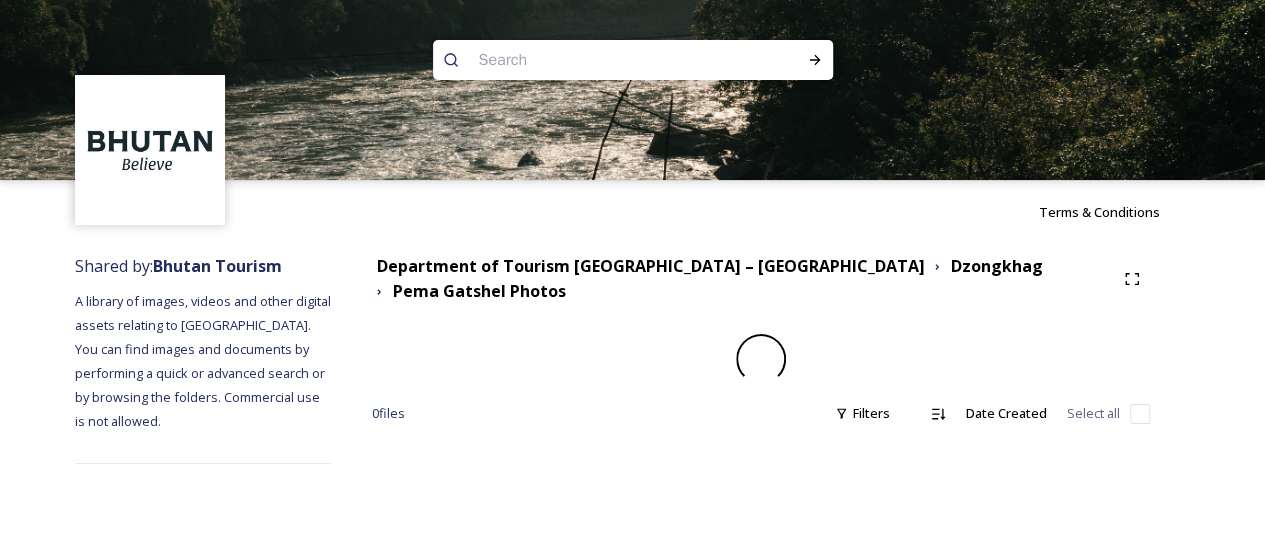scroll, scrollTop: 0, scrollLeft: 0, axis: both 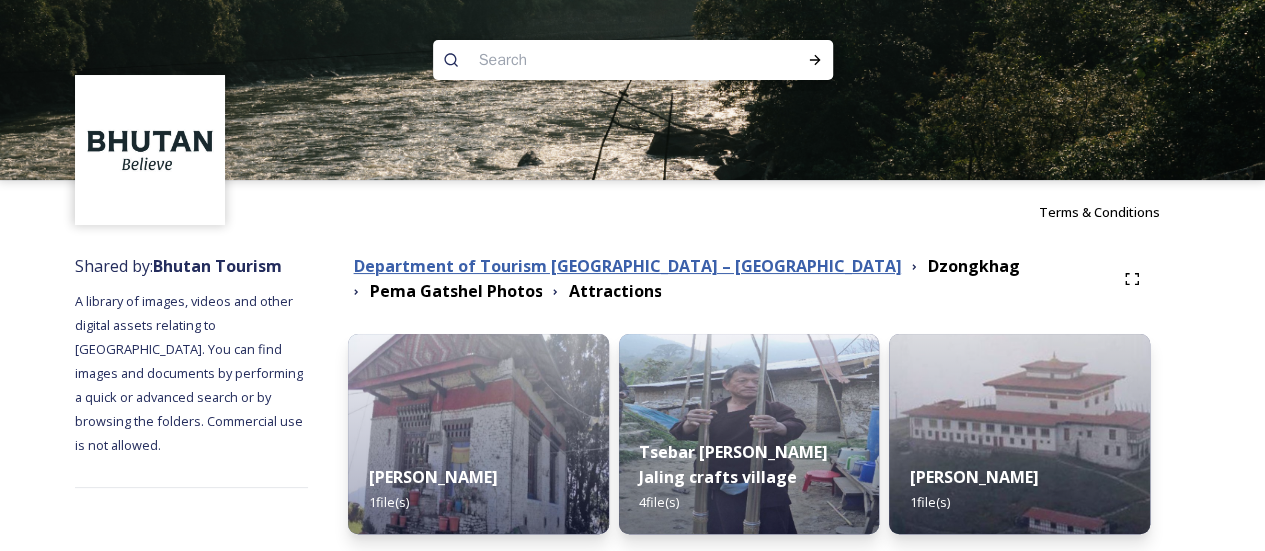 click on "Department of Tourism [GEOGRAPHIC_DATA] – [GEOGRAPHIC_DATA]" at bounding box center (627, 266) 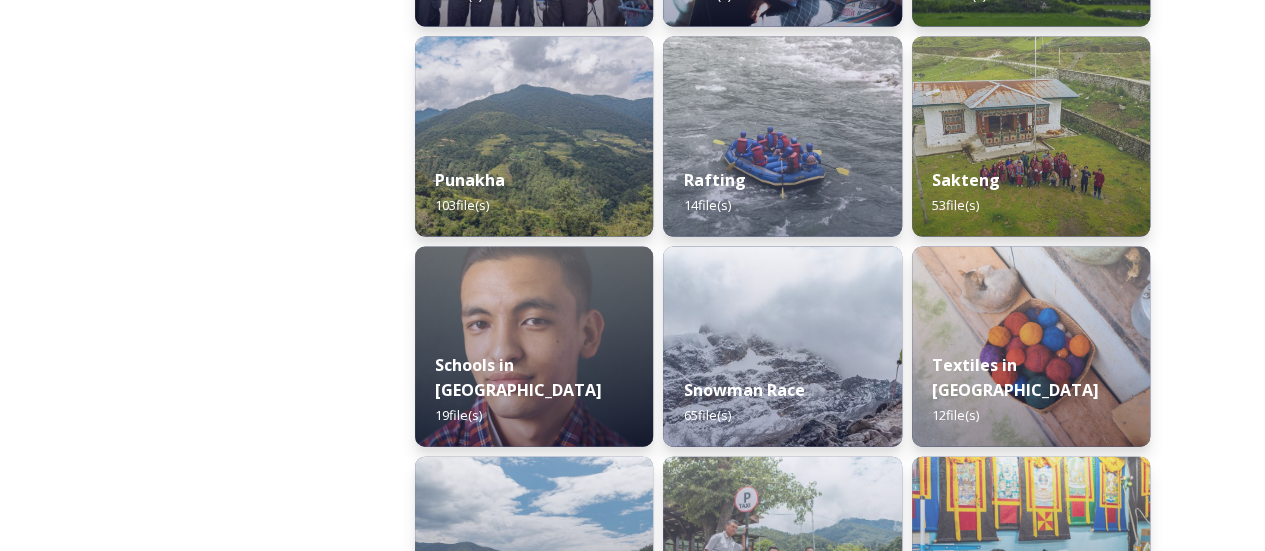 scroll, scrollTop: 1968, scrollLeft: 0, axis: vertical 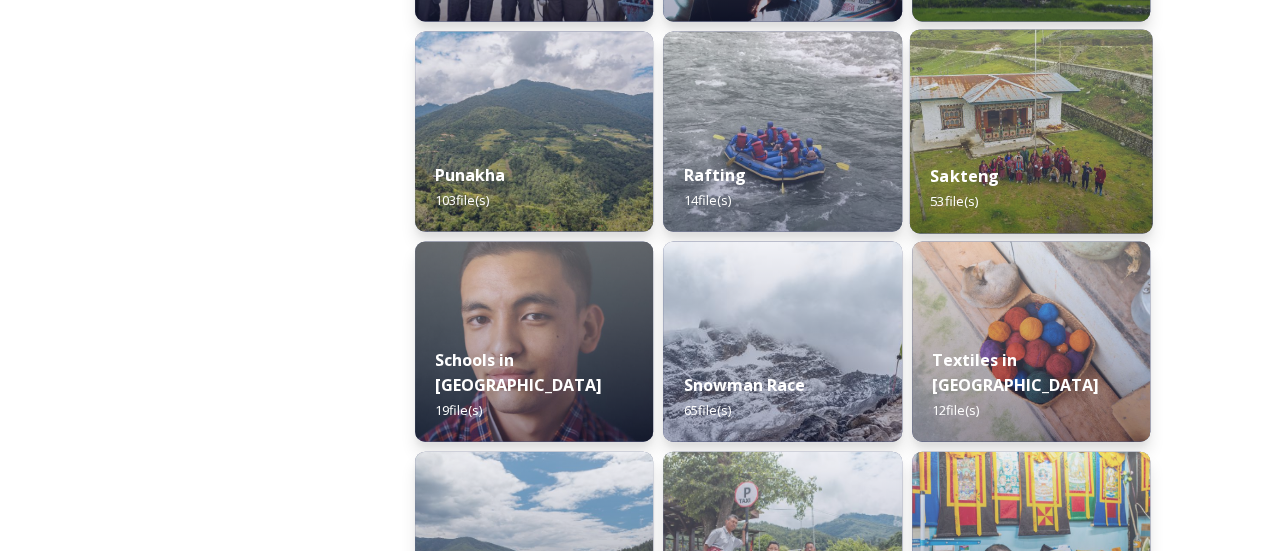 click on "Sakteng 53  file(s)" at bounding box center (1030, 188) 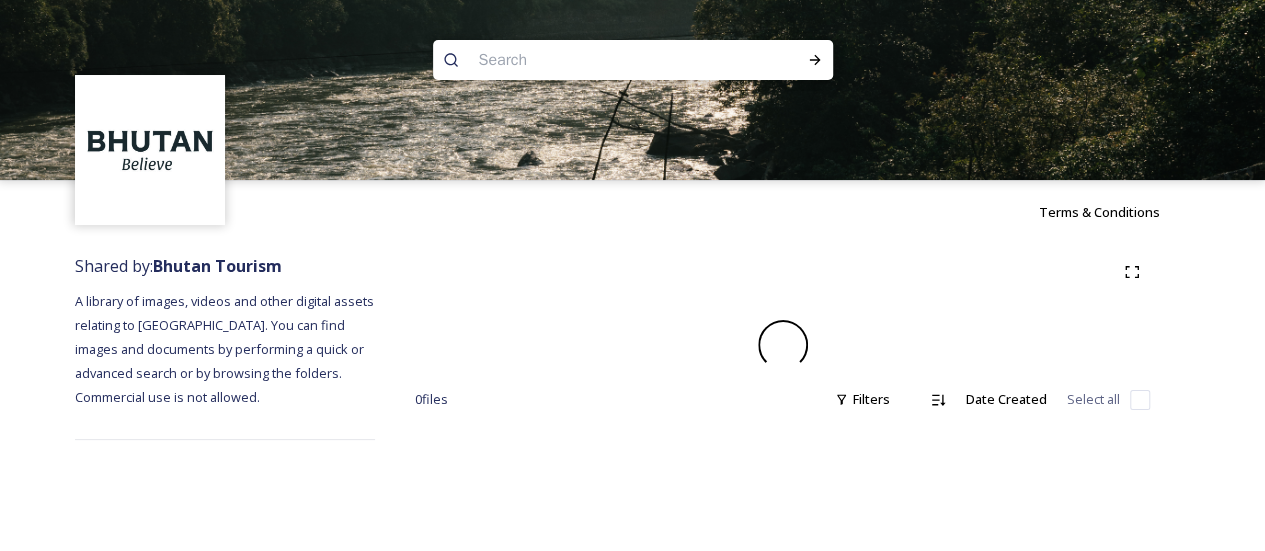 scroll, scrollTop: 0, scrollLeft: 0, axis: both 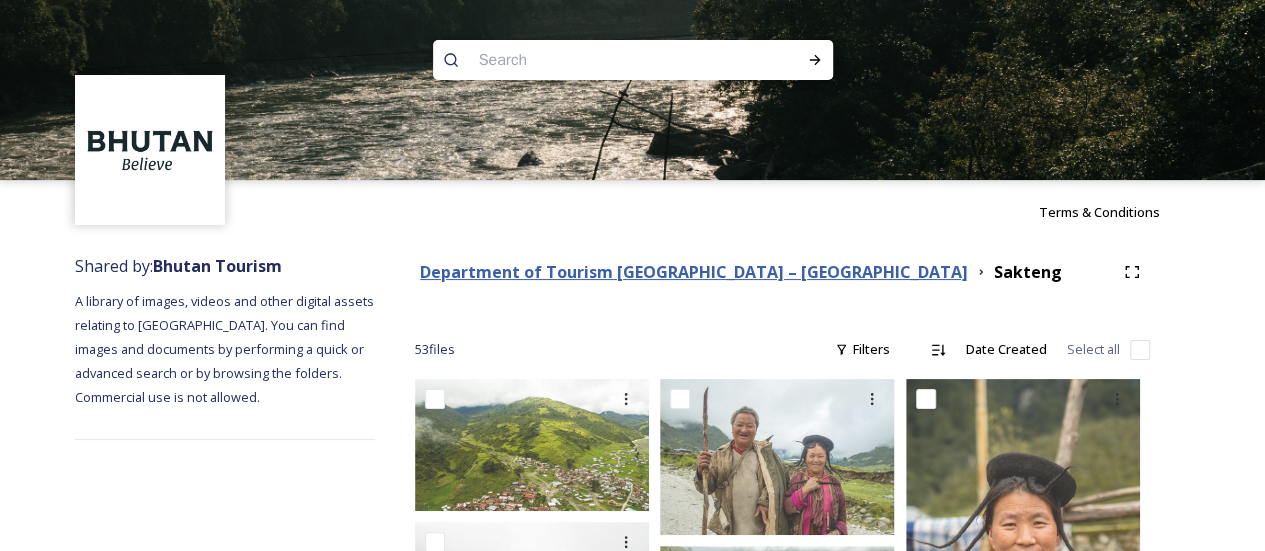 click on "Department of Tourism [GEOGRAPHIC_DATA] – [GEOGRAPHIC_DATA]" at bounding box center [694, 272] 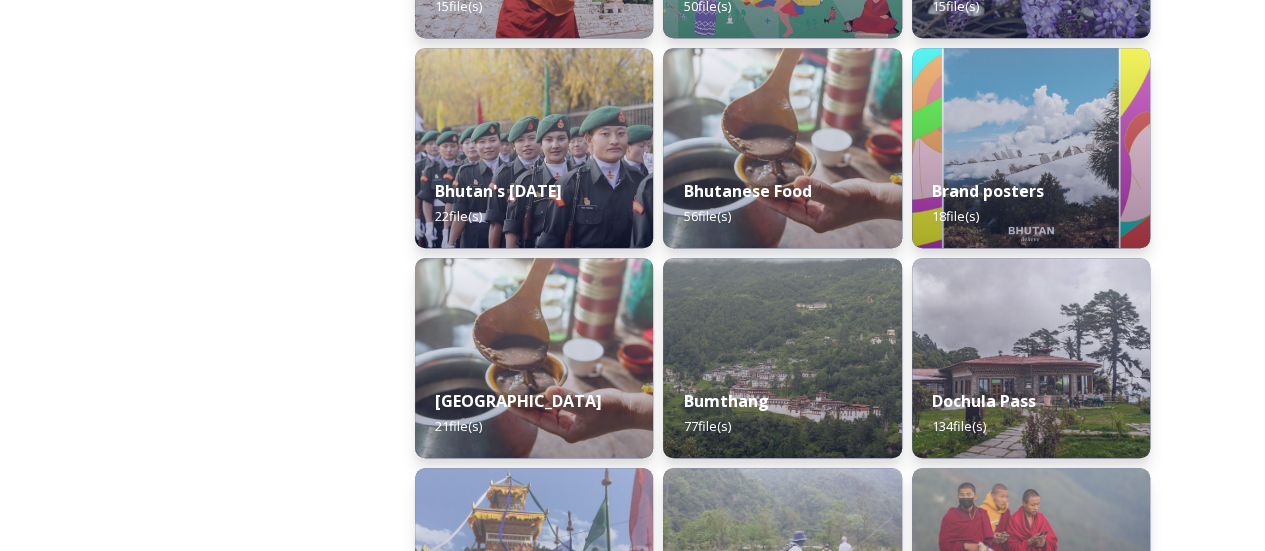 scroll, scrollTop: 803, scrollLeft: 0, axis: vertical 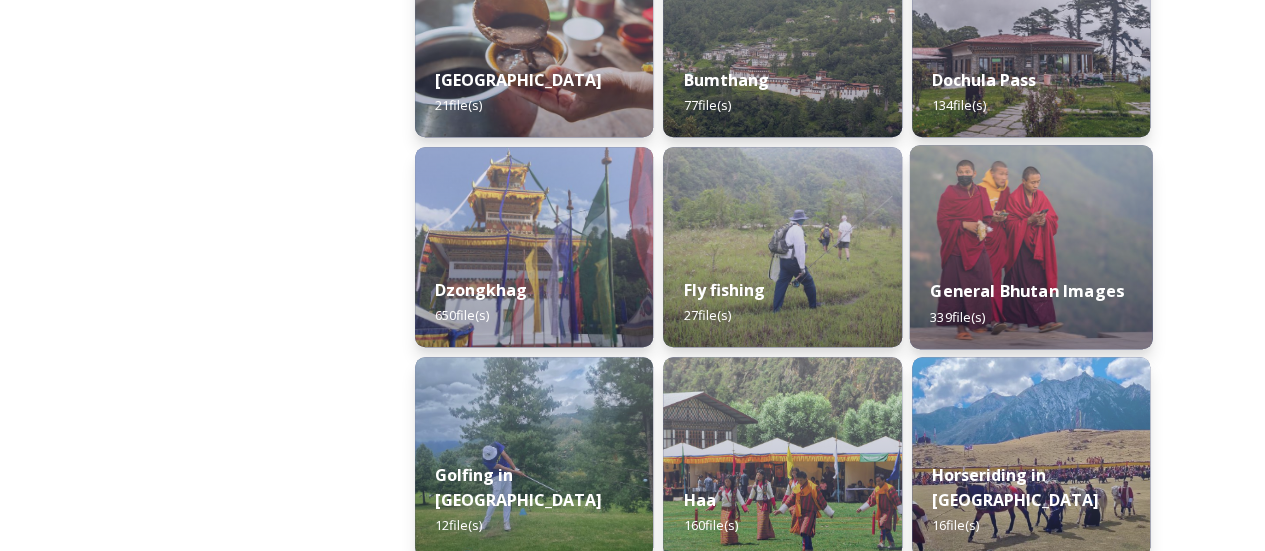 click at bounding box center (1030, 247) 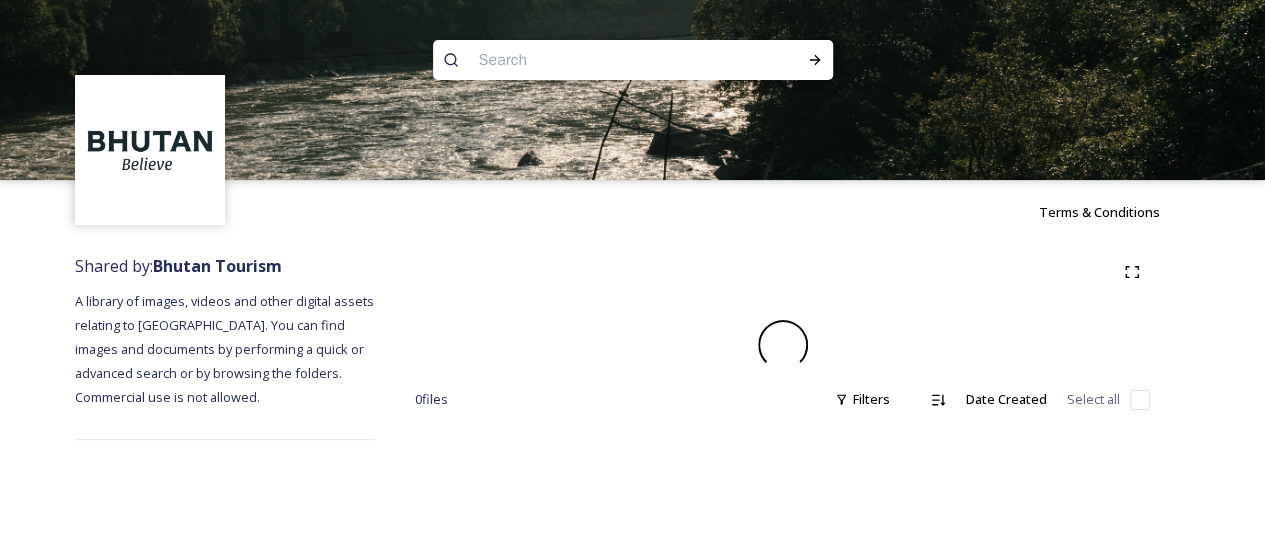 scroll, scrollTop: 0, scrollLeft: 0, axis: both 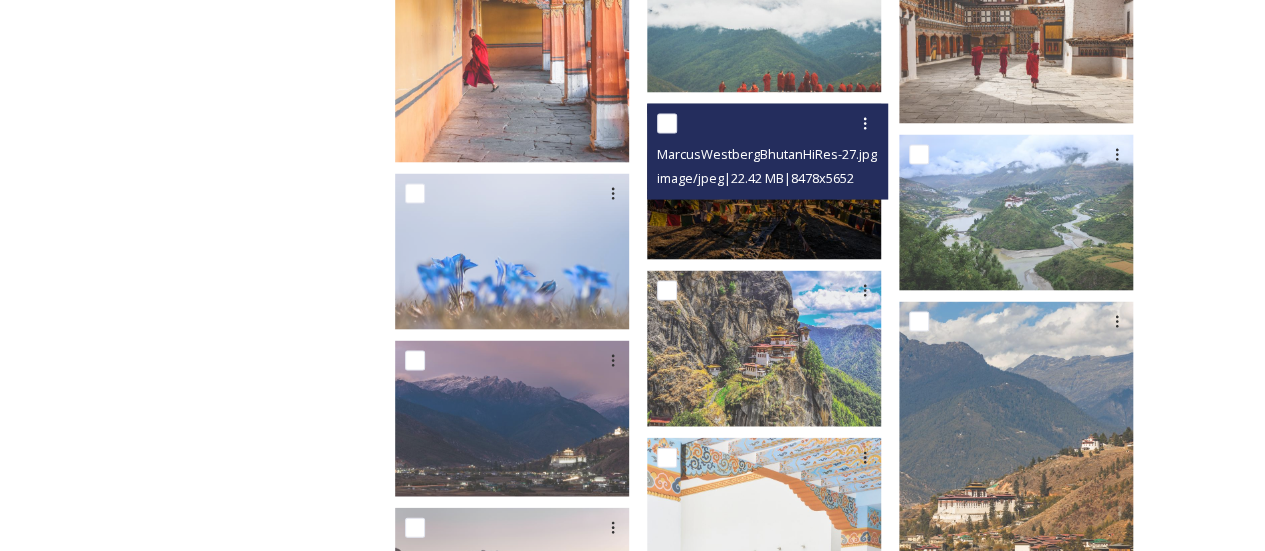 click at bounding box center [764, 182] 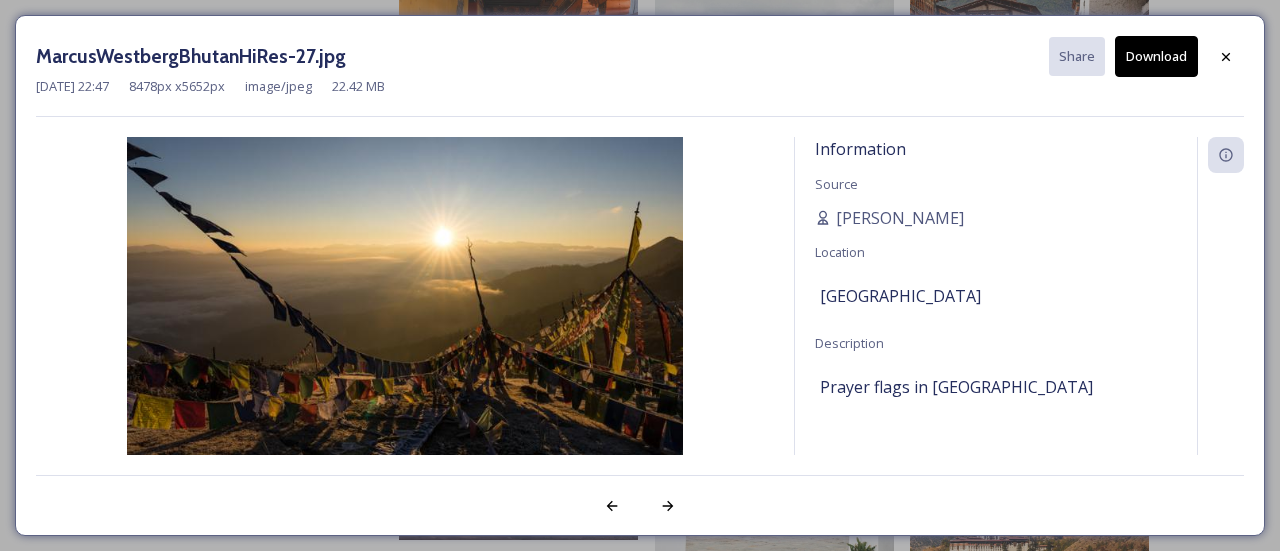 click on "Download" at bounding box center (1156, 56) 